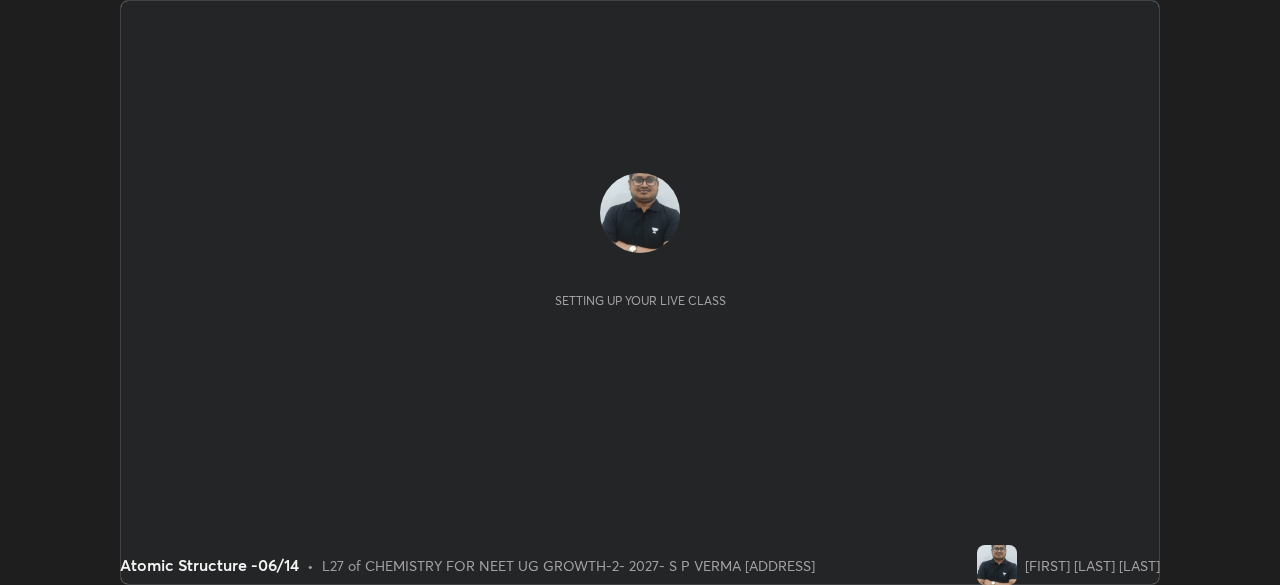 scroll, scrollTop: 0, scrollLeft: 0, axis: both 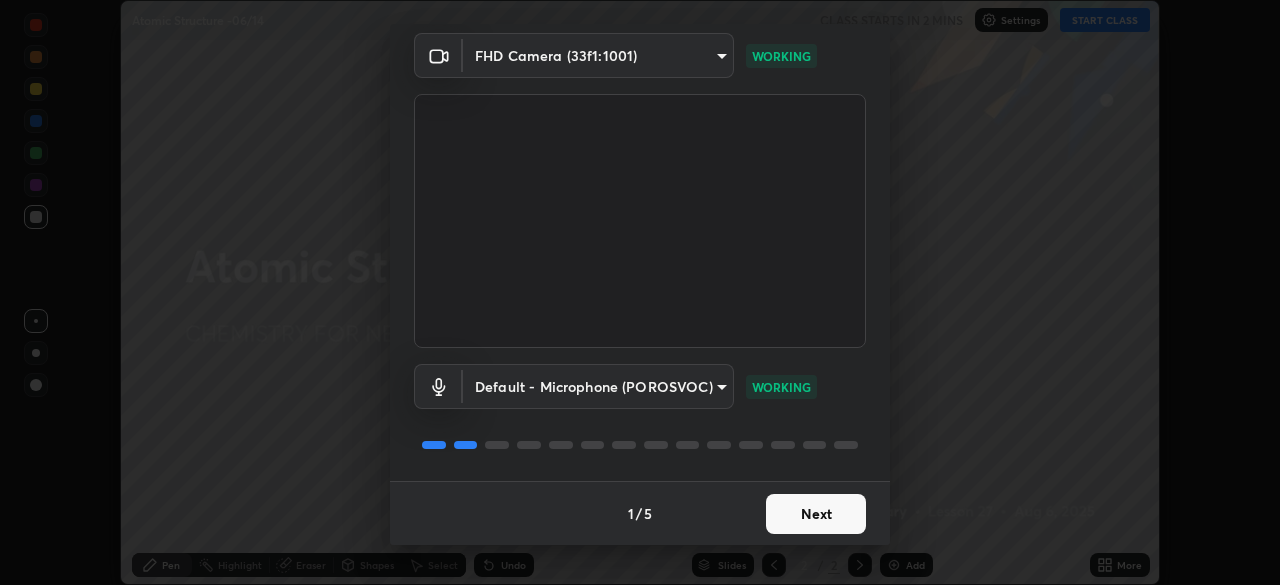 click on "Next" at bounding box center (816, 514) 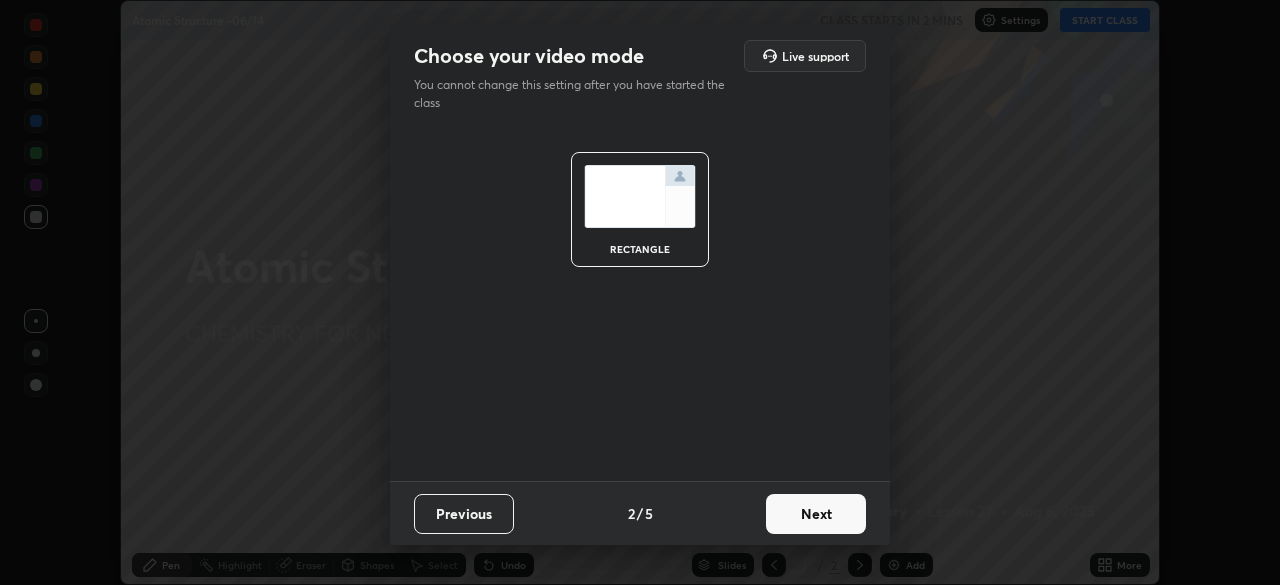 scroll, scrollTop: 0, scrollLeft: 0, axis: both 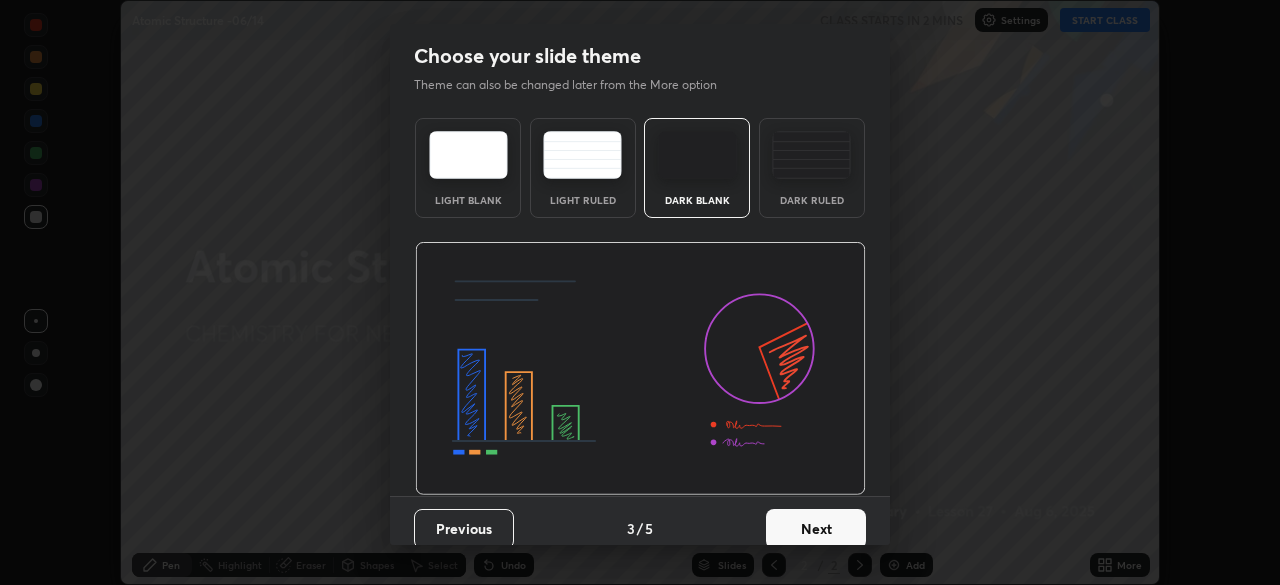 click on "Next" at bounding box center (816, 529) 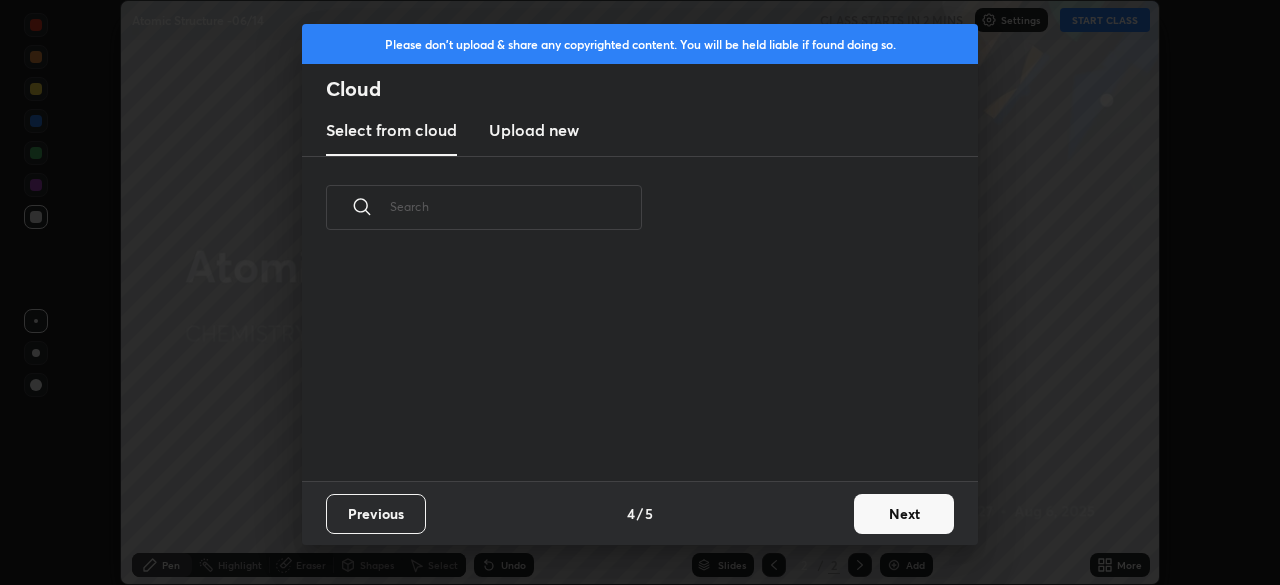 click on "Next" at bounding box center [904, 514] 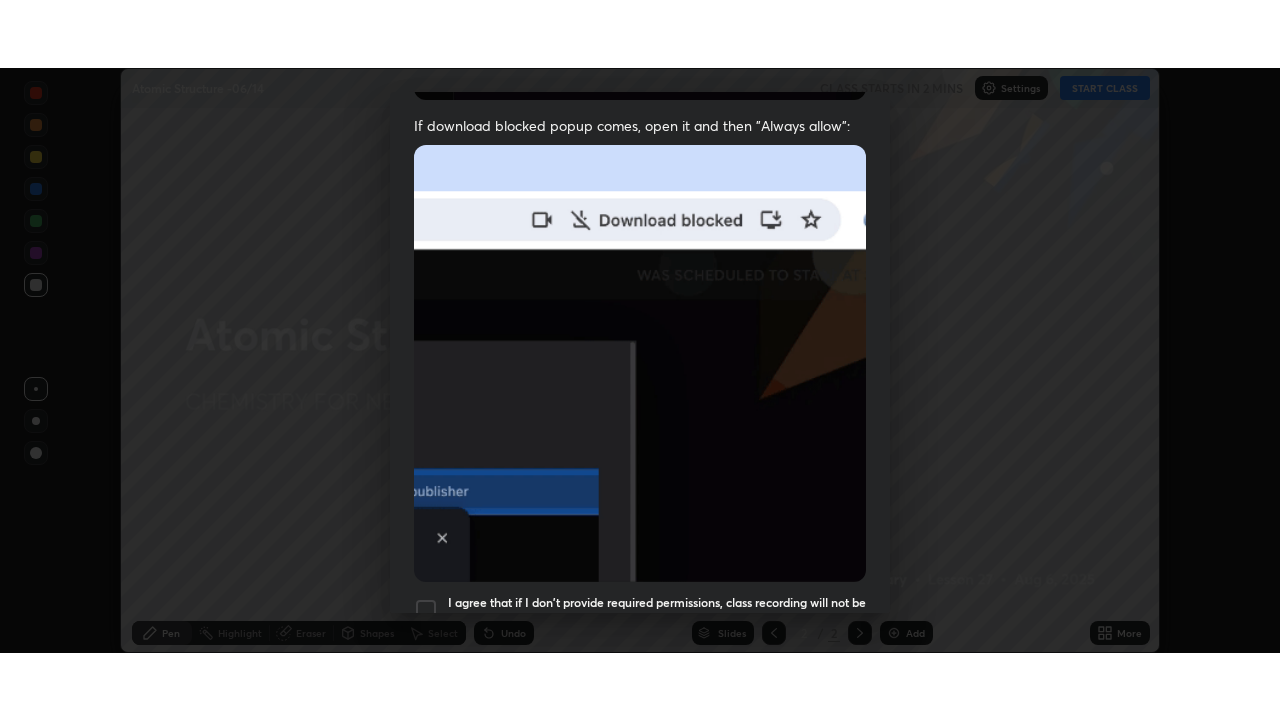 scroll, scrollTop: 479, scrollLeft: 0, axis: vertical 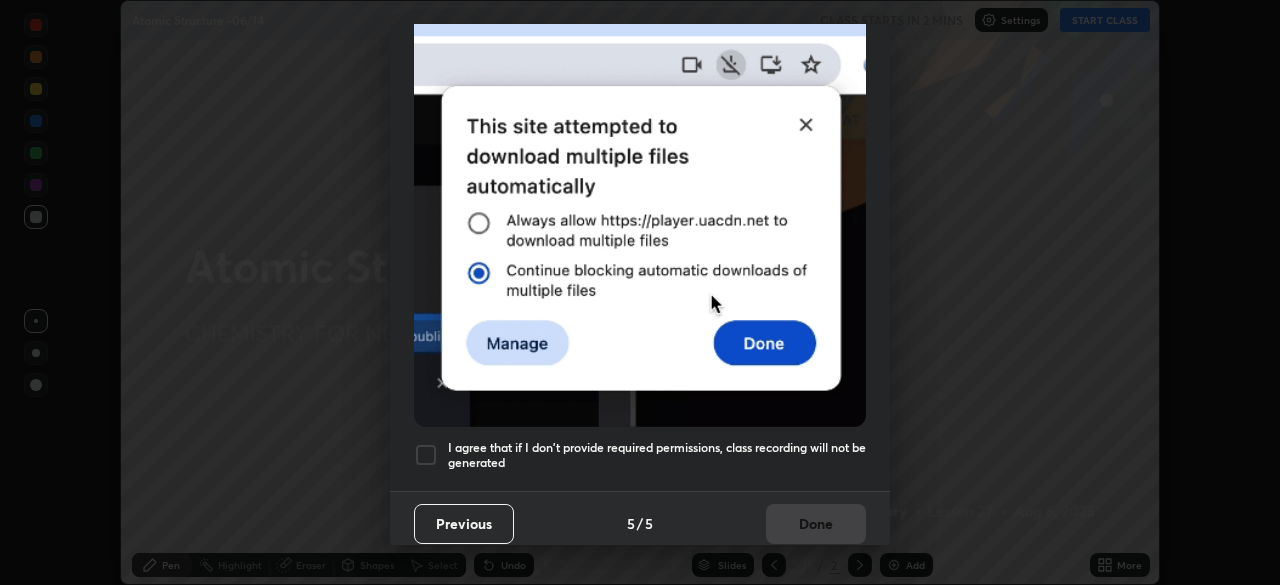 click at bounding box center [426, 455] 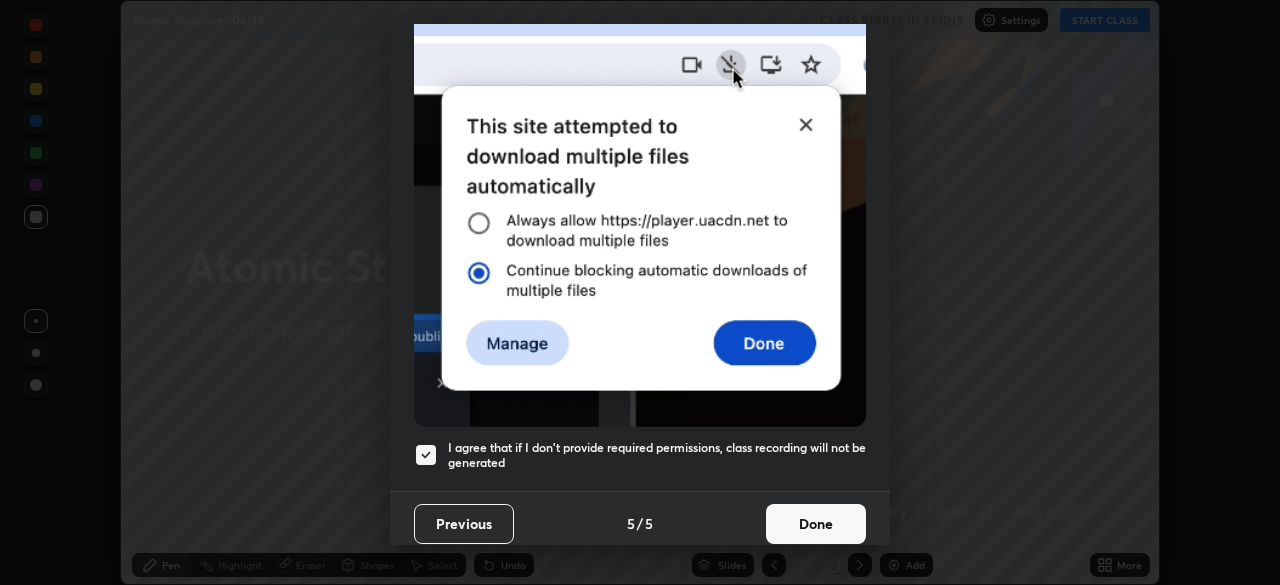 click on "Done" at bounding box center (816, 524) 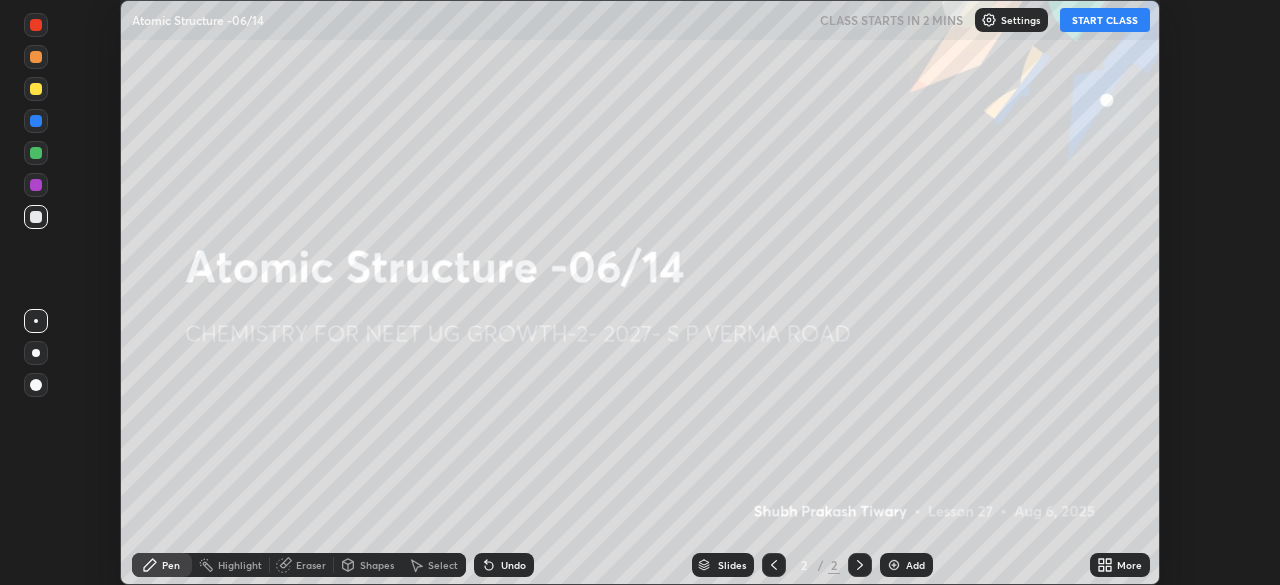 click 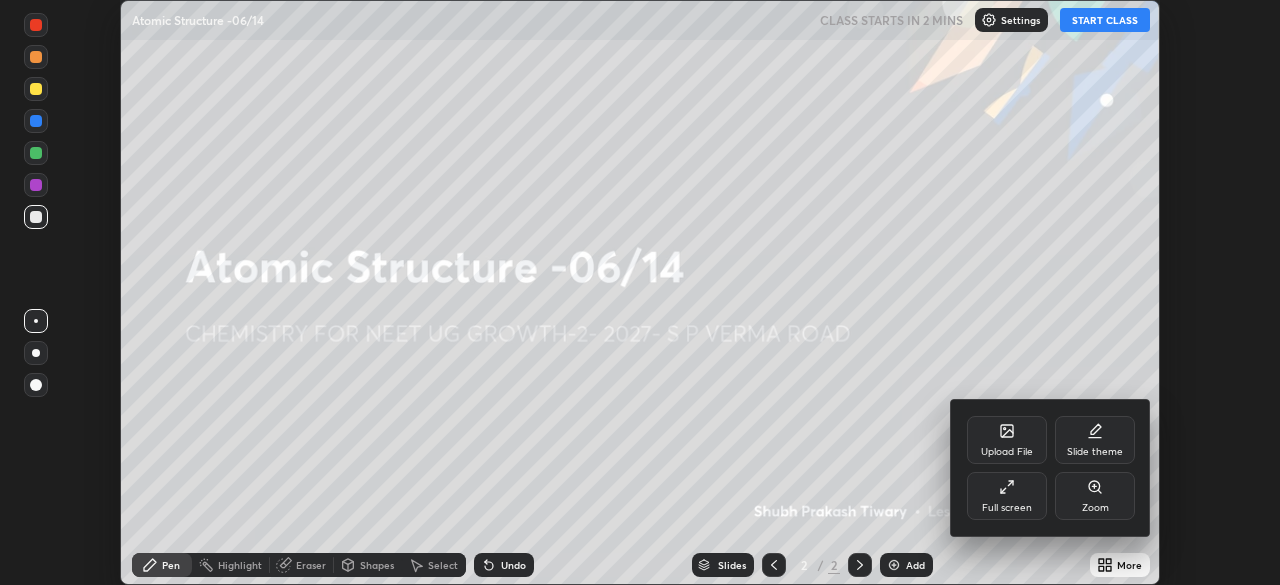 click 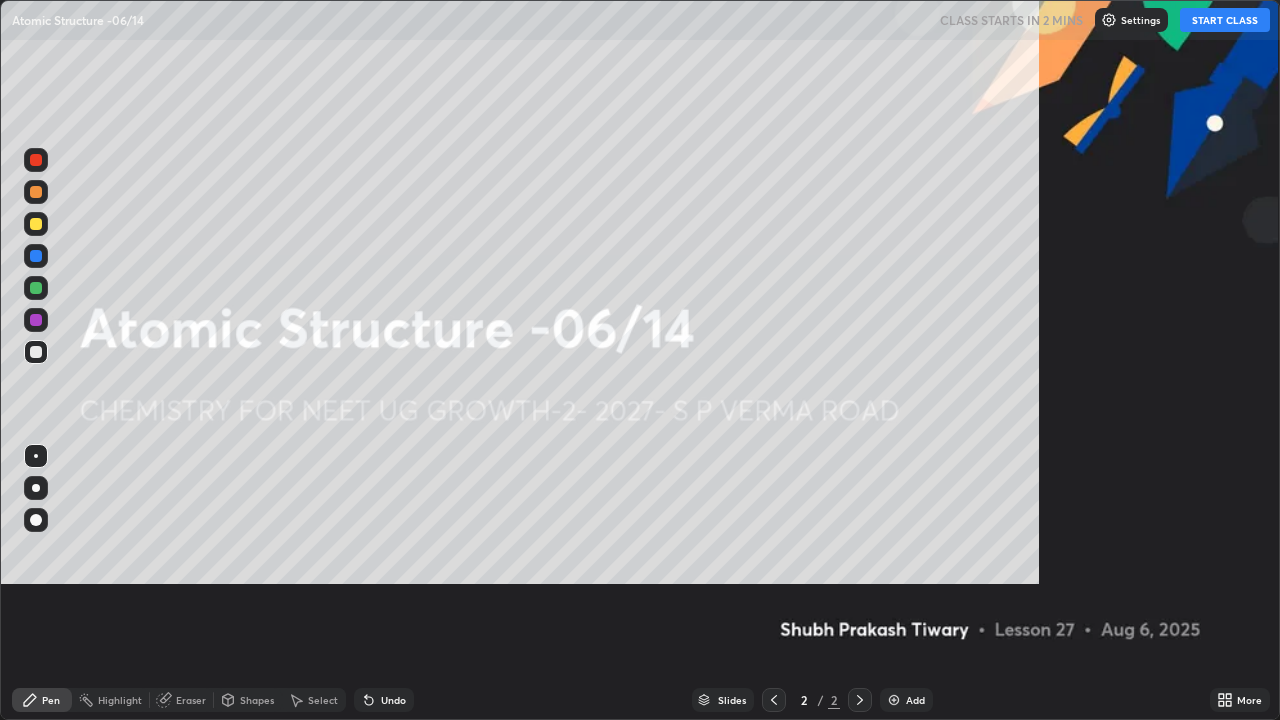 scroll, scrollTop: 99280, scrollLeft: 98720, axis: both 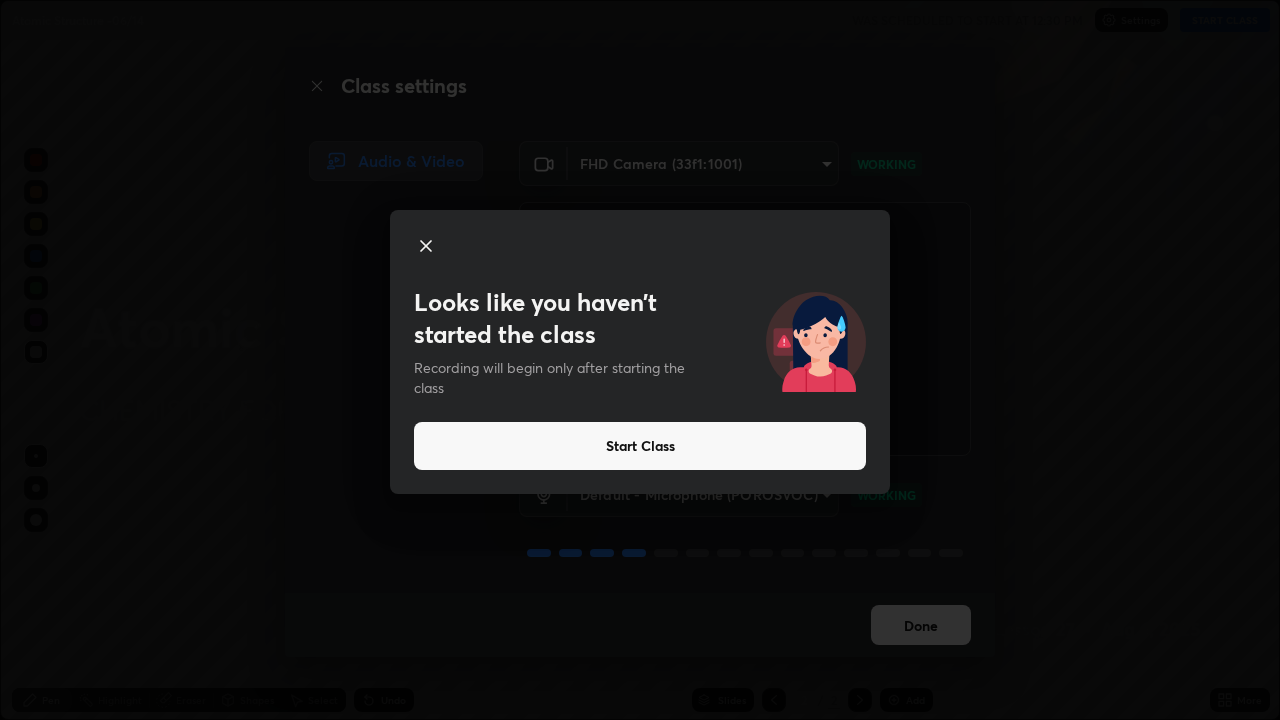click on "Start Class" at bounding box center [640, 446] 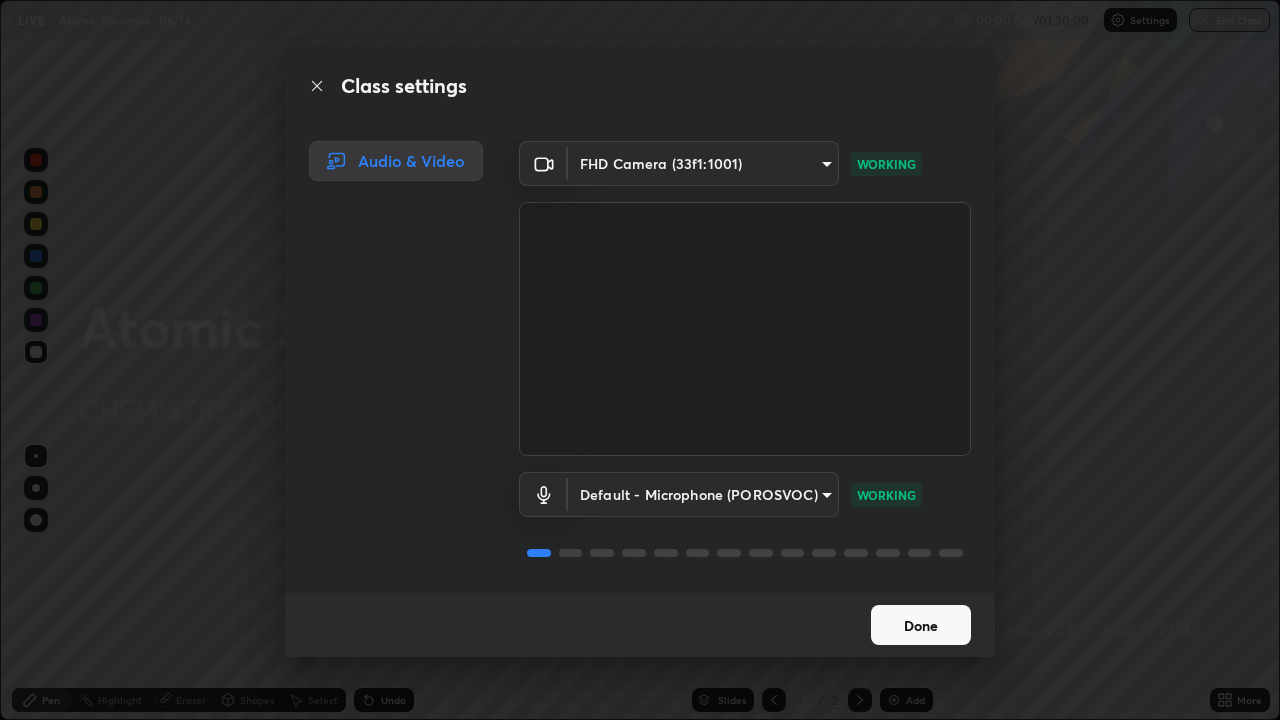 click on "Class settings Audio & Video FHD Camera (33f1:1001) 1ae436541905edd5f9b6ddb03b325c556d74a36c26640078d784c216f81b2e0a WORKING Default - Microphone (POROSVOC) default WORKING Done" at bounding box center (640, 360) 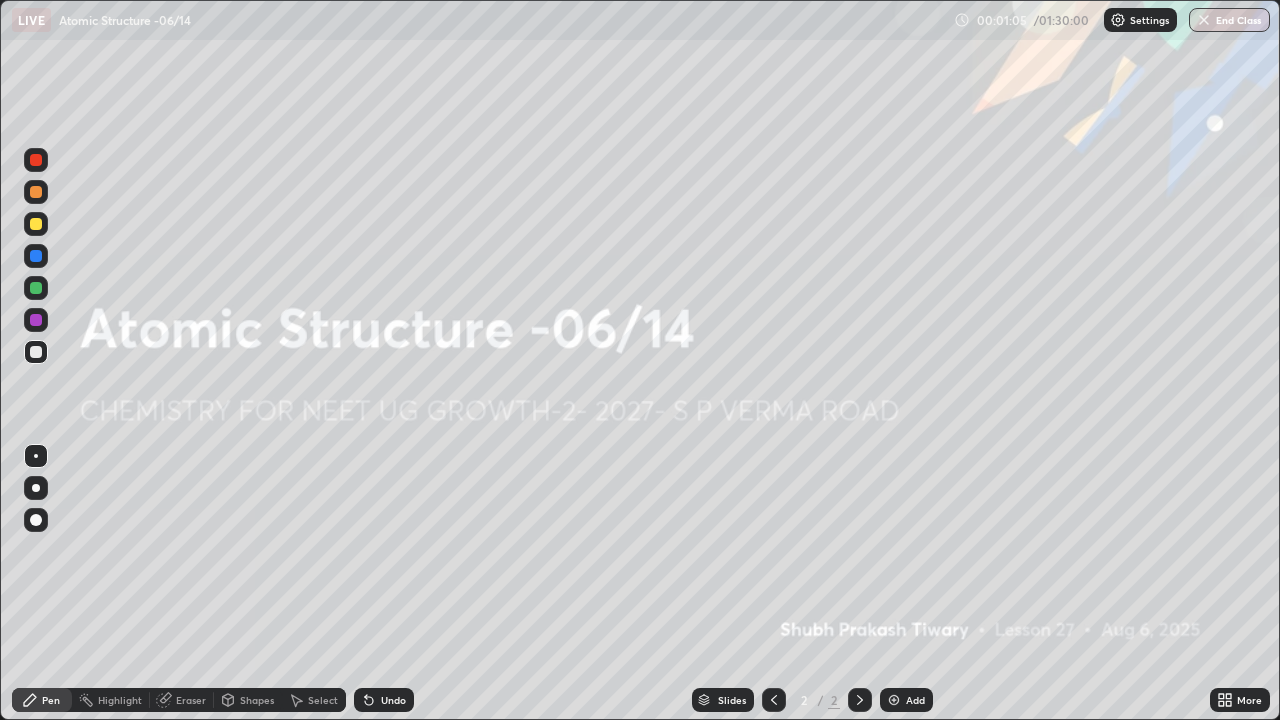 click on "Add" at bounding box center (915, 700) 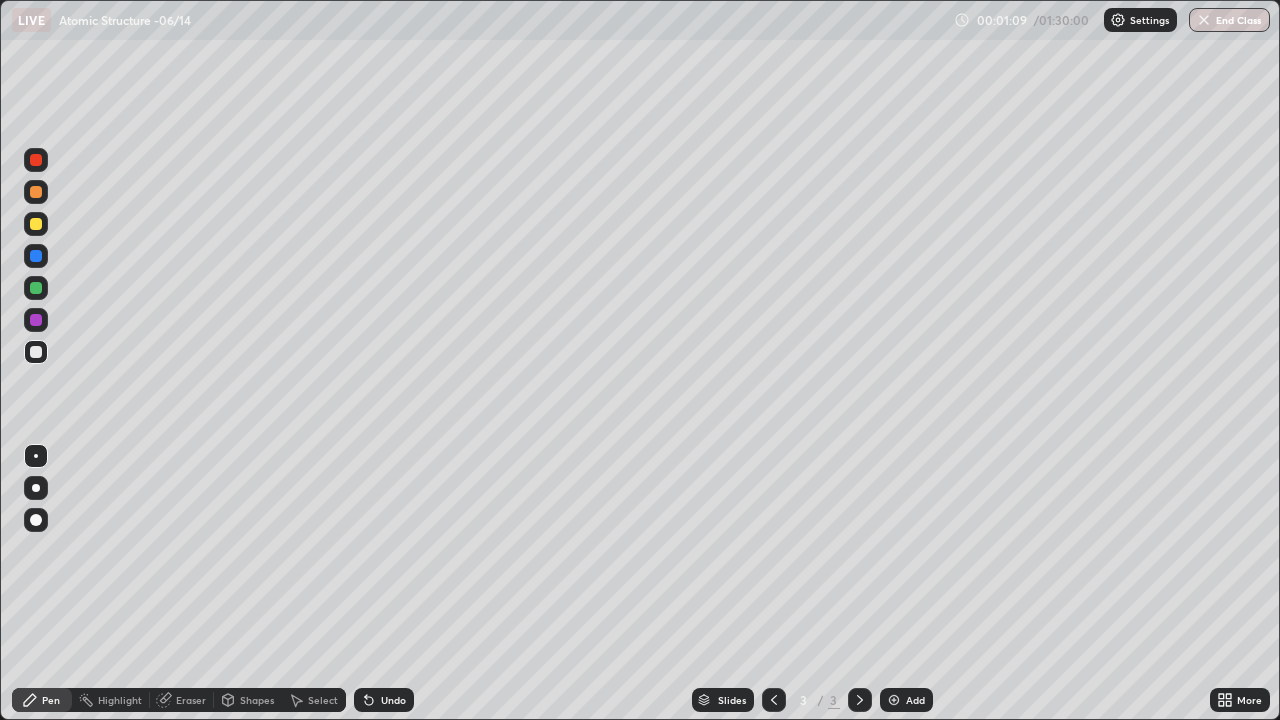 click at bounding box center [36, 488] 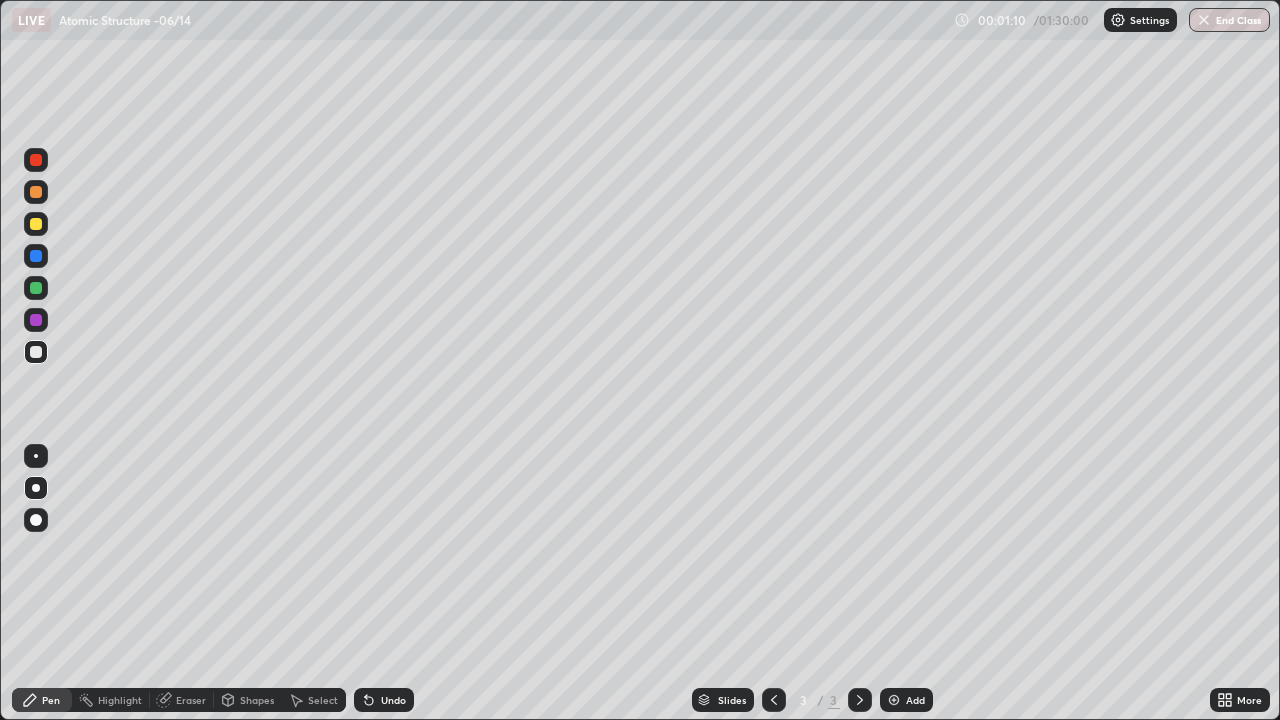 click at bounding box center [36, 192] 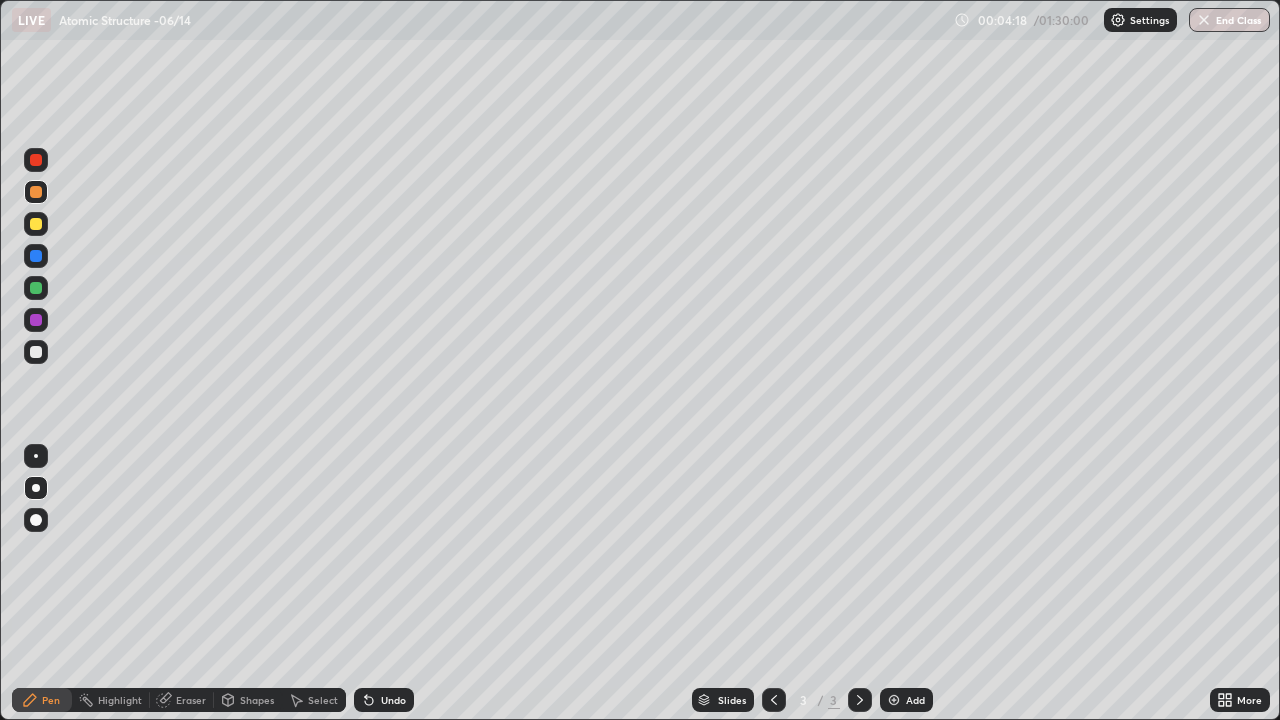 click on "Undo" at bounding box center [384, 700] 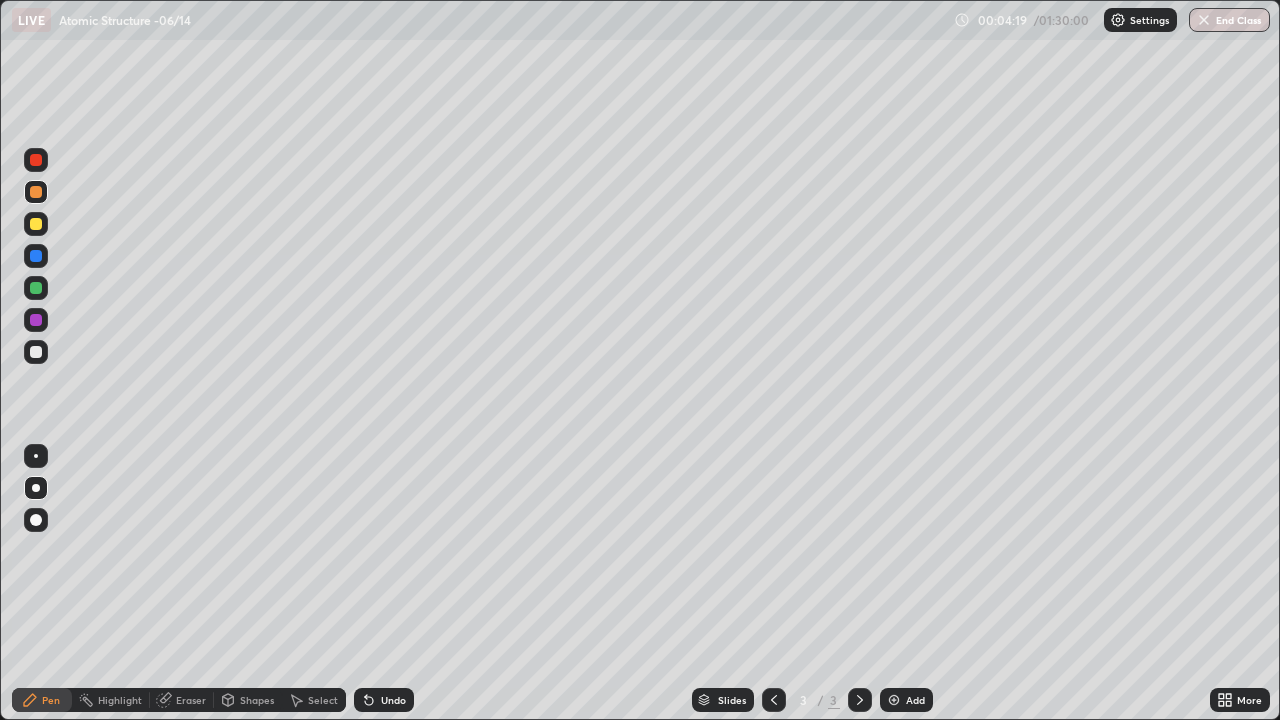 click on "Undo" at bounding box center [393, 700] 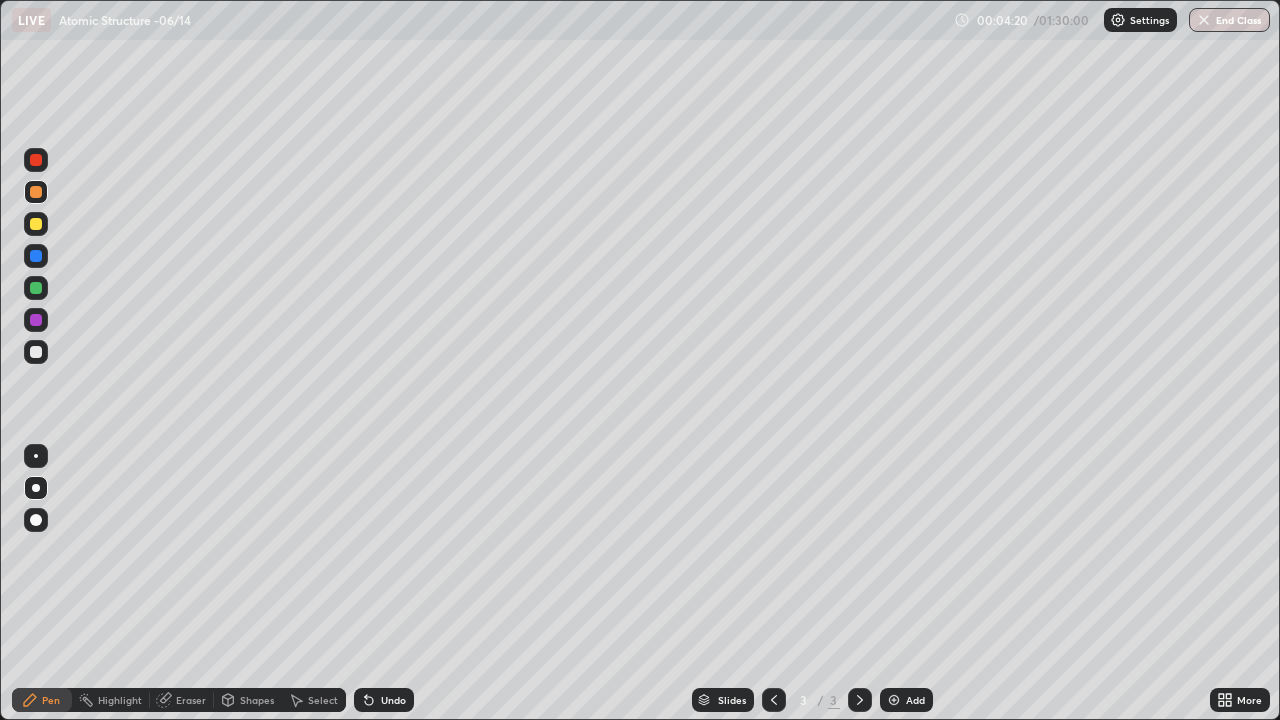 click on "Undo" at bounding box center (393, 700) 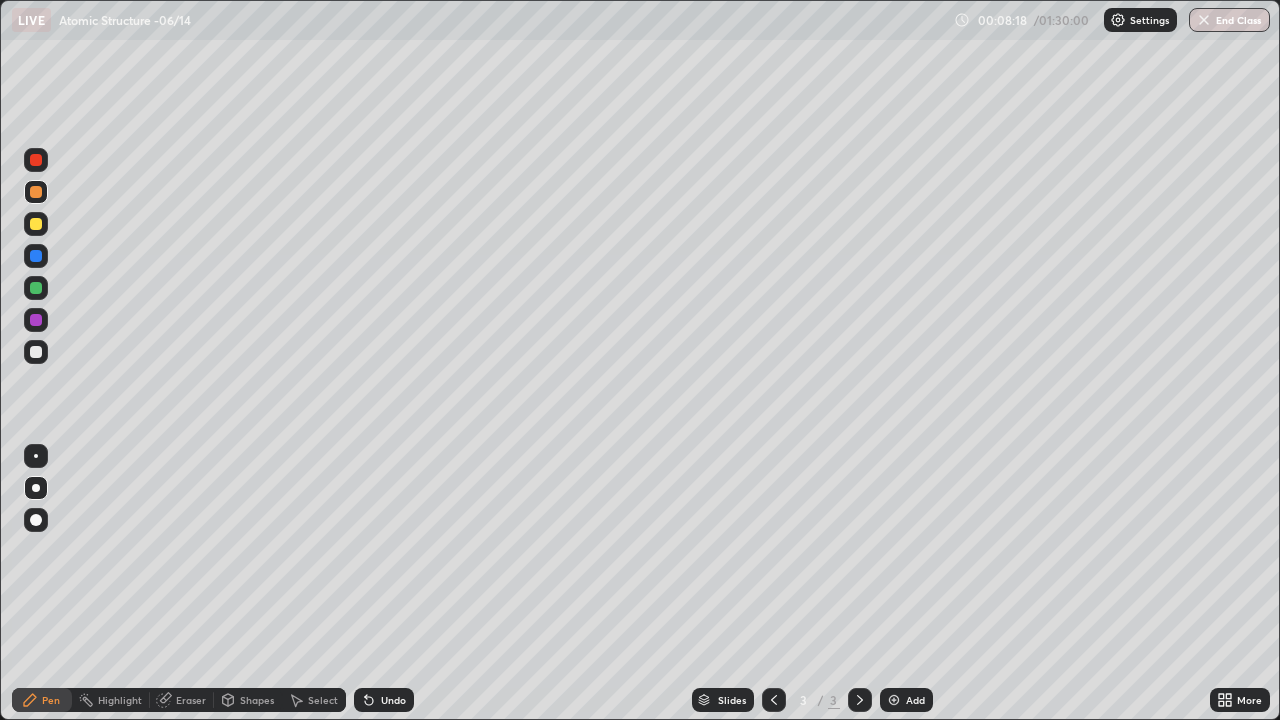 click at bounding box center [36, 352] 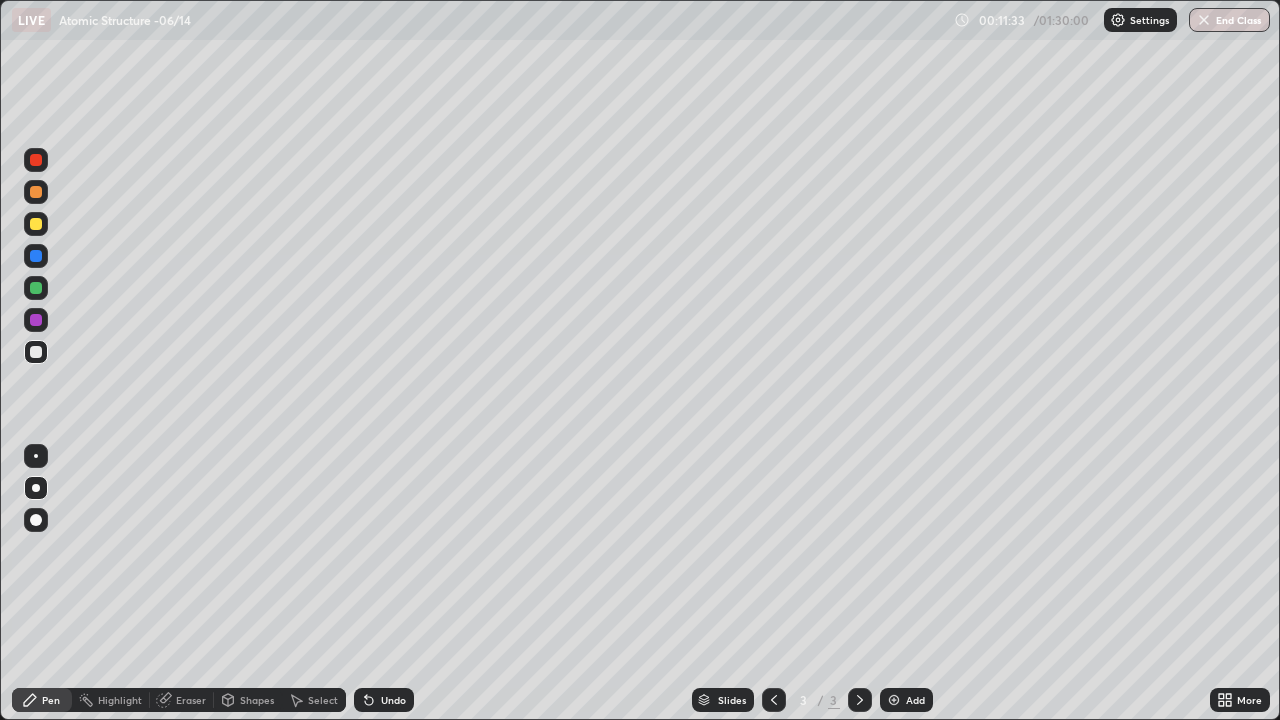 click on "Select" at bounding box center [323, 700] 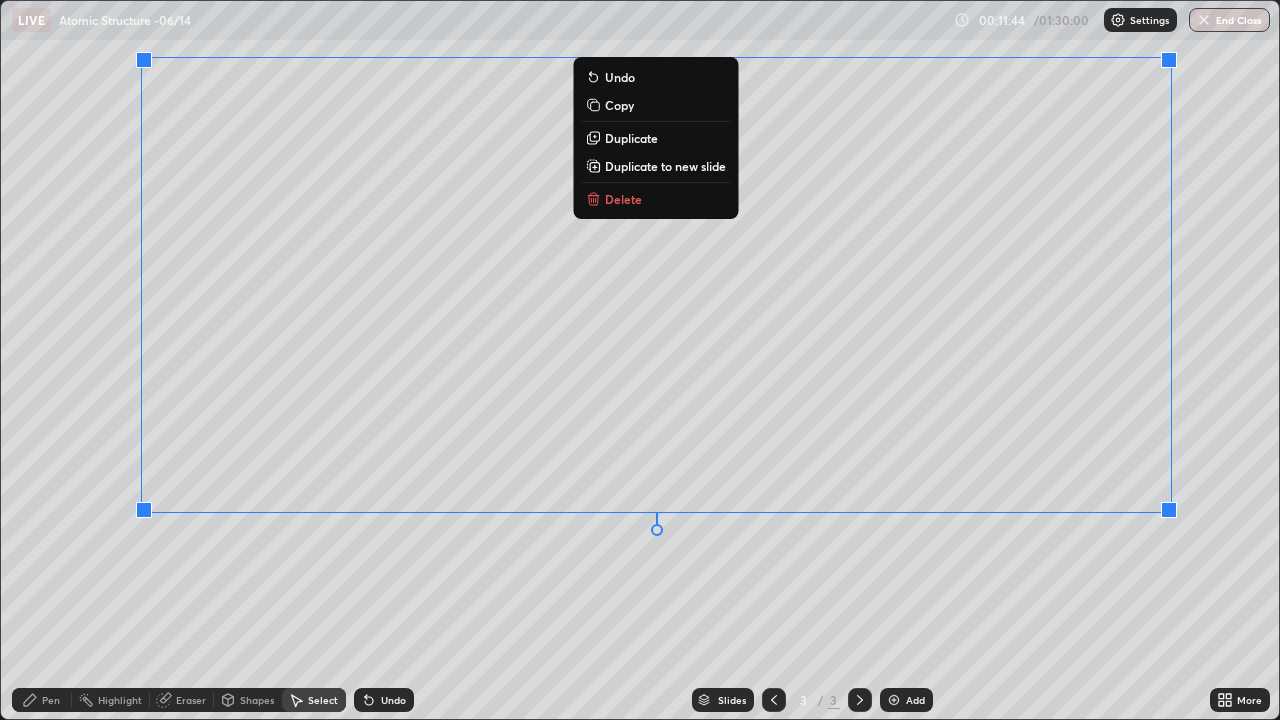 click on "0 ° Undo Copy Duplicate Duplicate to new slide Delete" at bounding box center [640, 360] 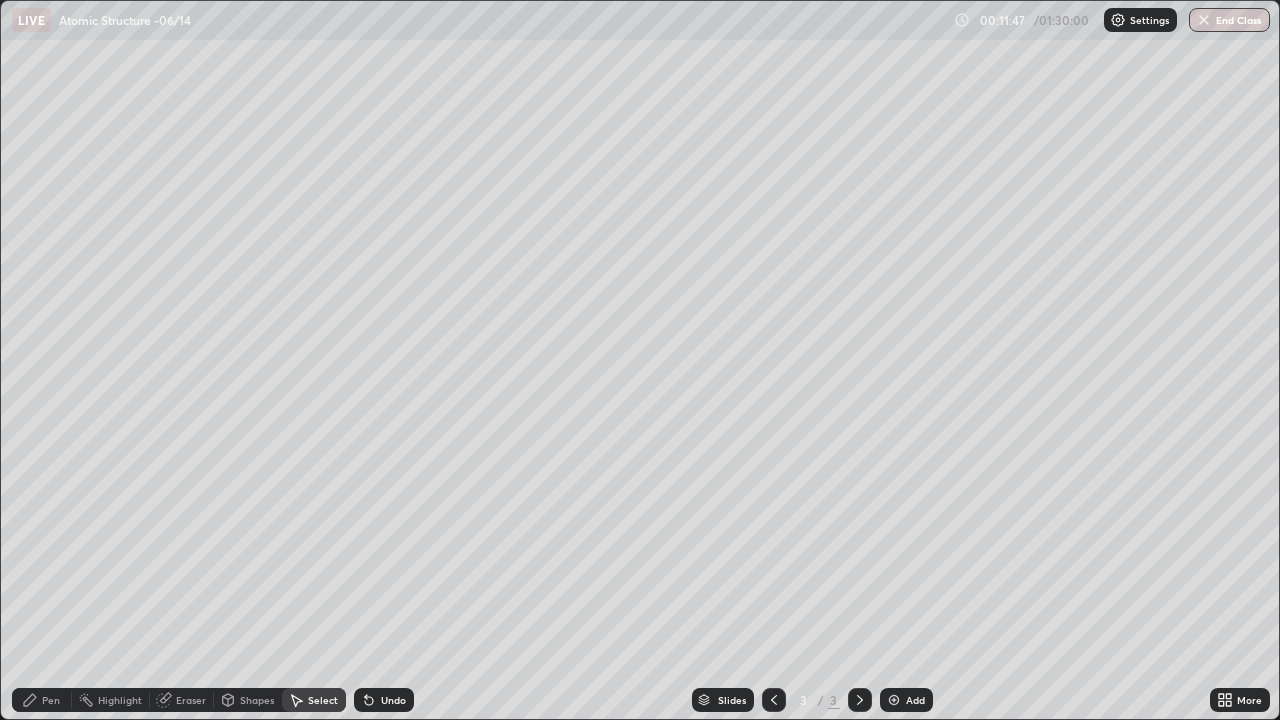 click on "Eraser" at bounding box center [191, 700] 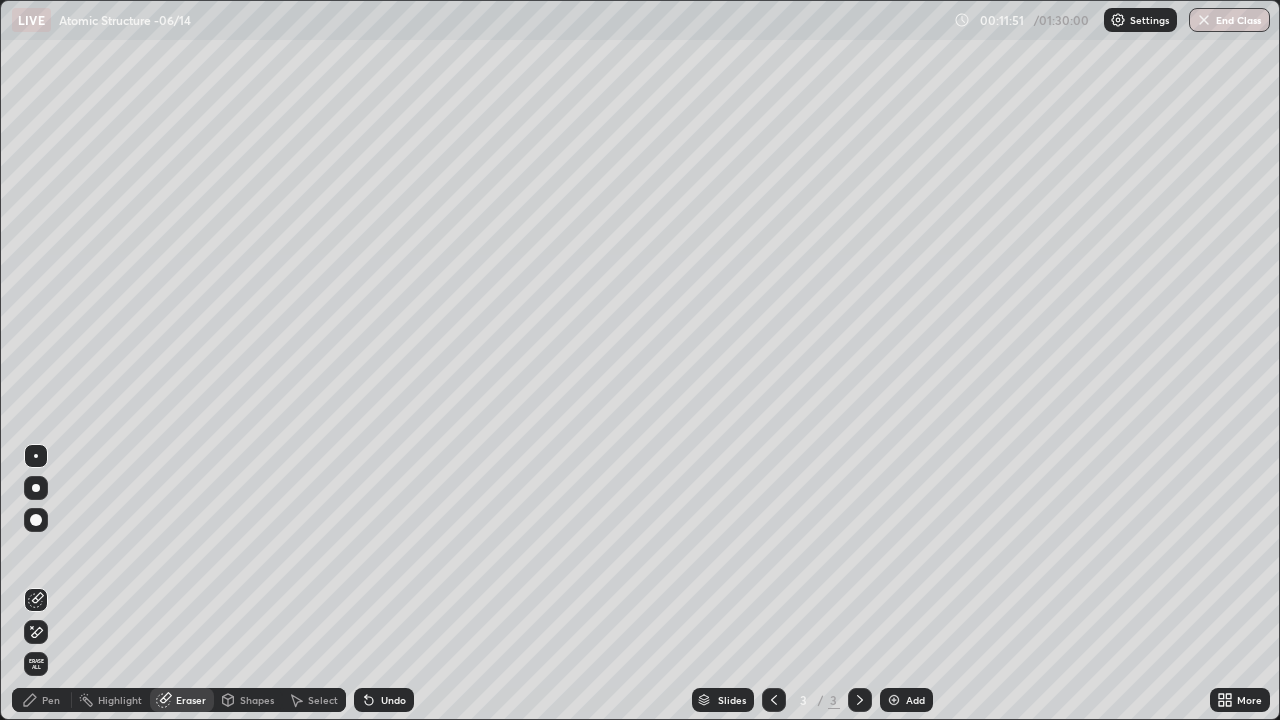 click on "Pen" at bounding box center (51, 700) 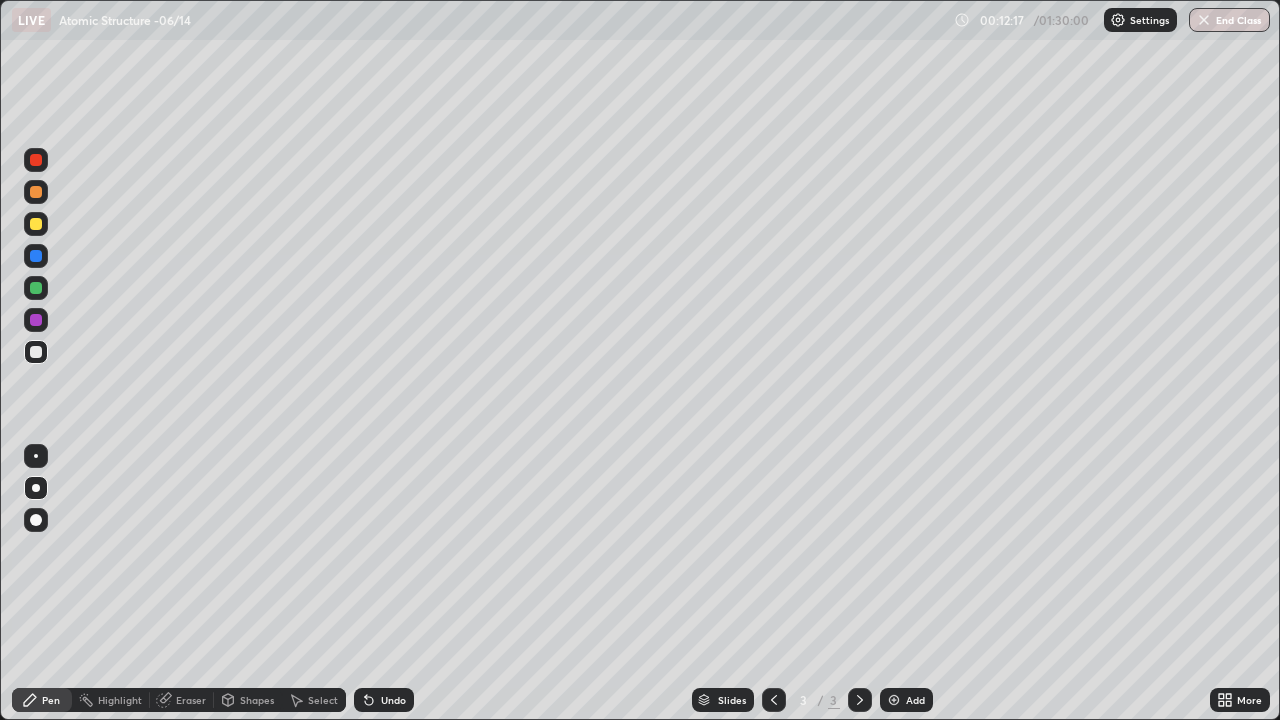 click on "Undo" at bounding box center (393, 700) 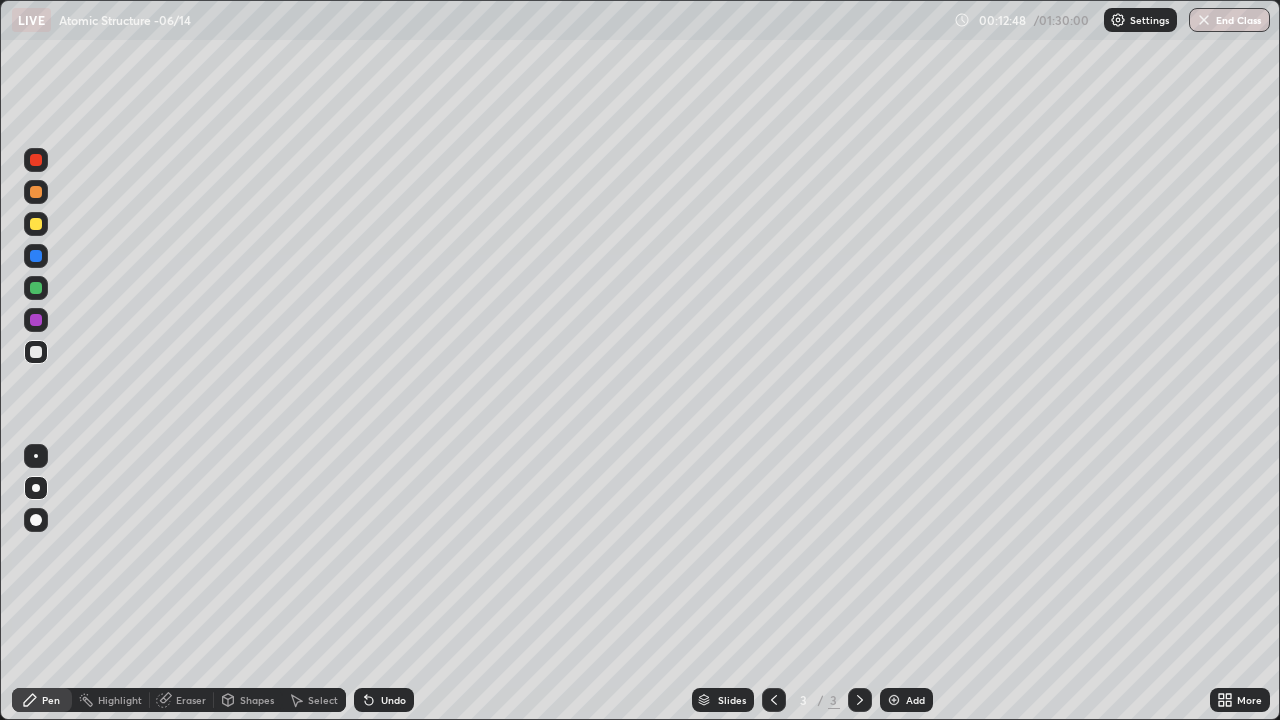 click on "Eraser" at bounding box center (191, 700) 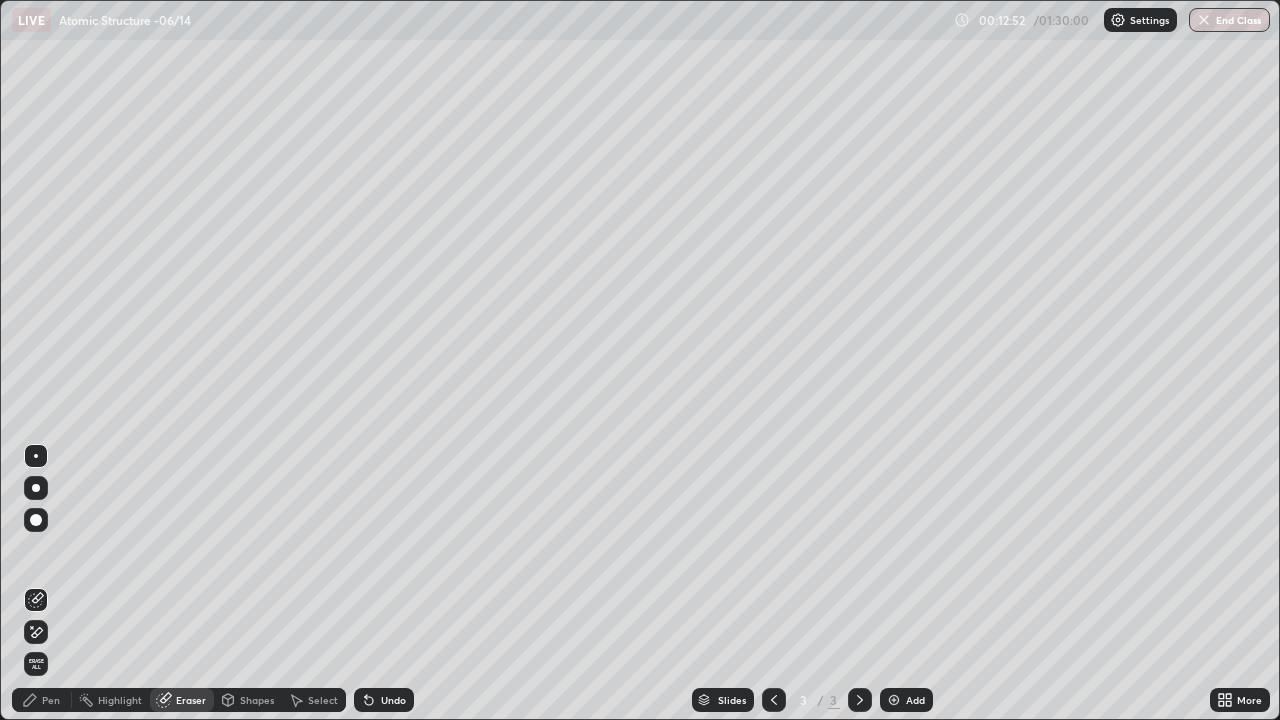 click on "Pen" at bounding box center [42, 700] 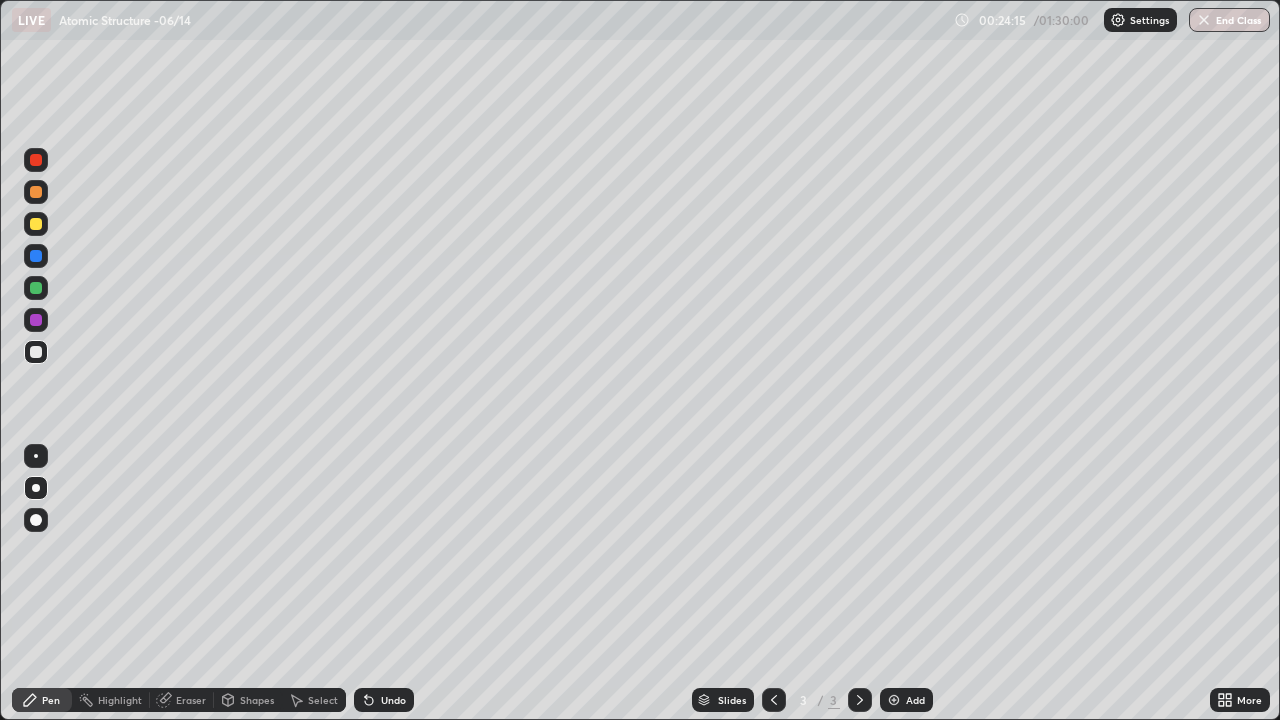click on "Add" at bounding box center [915, 700] 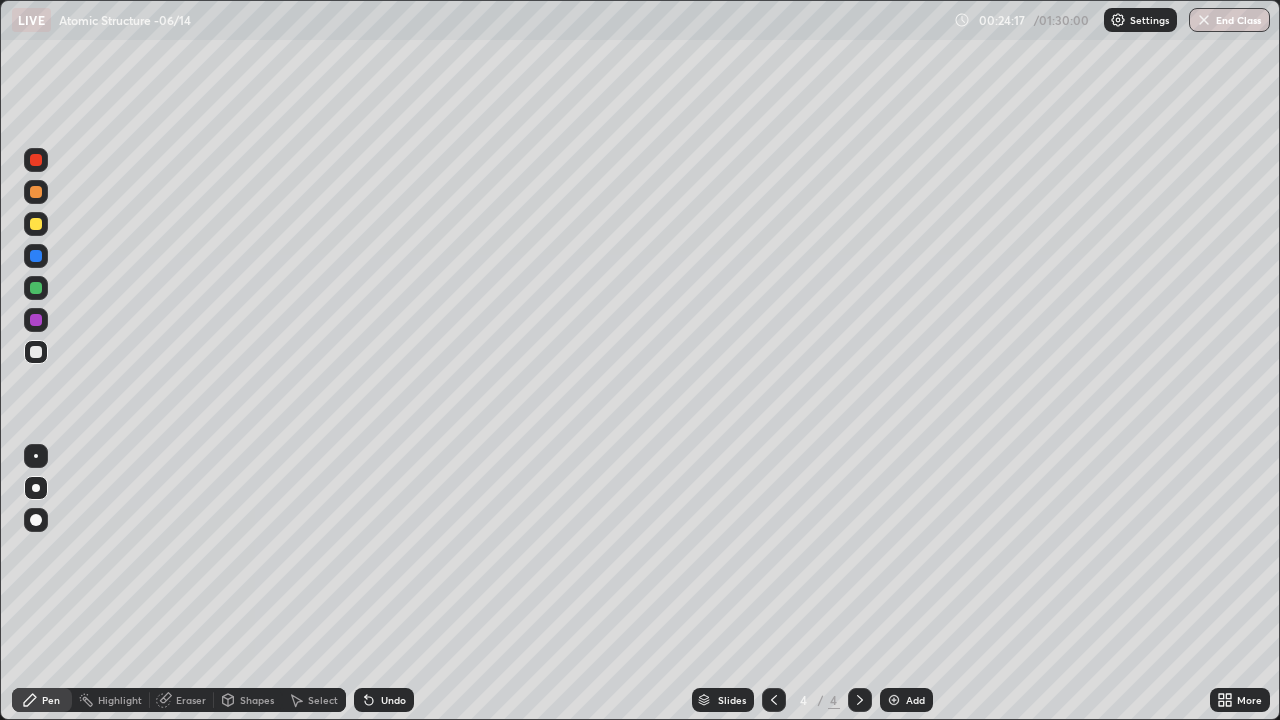 click at bounding box center [36, 192] 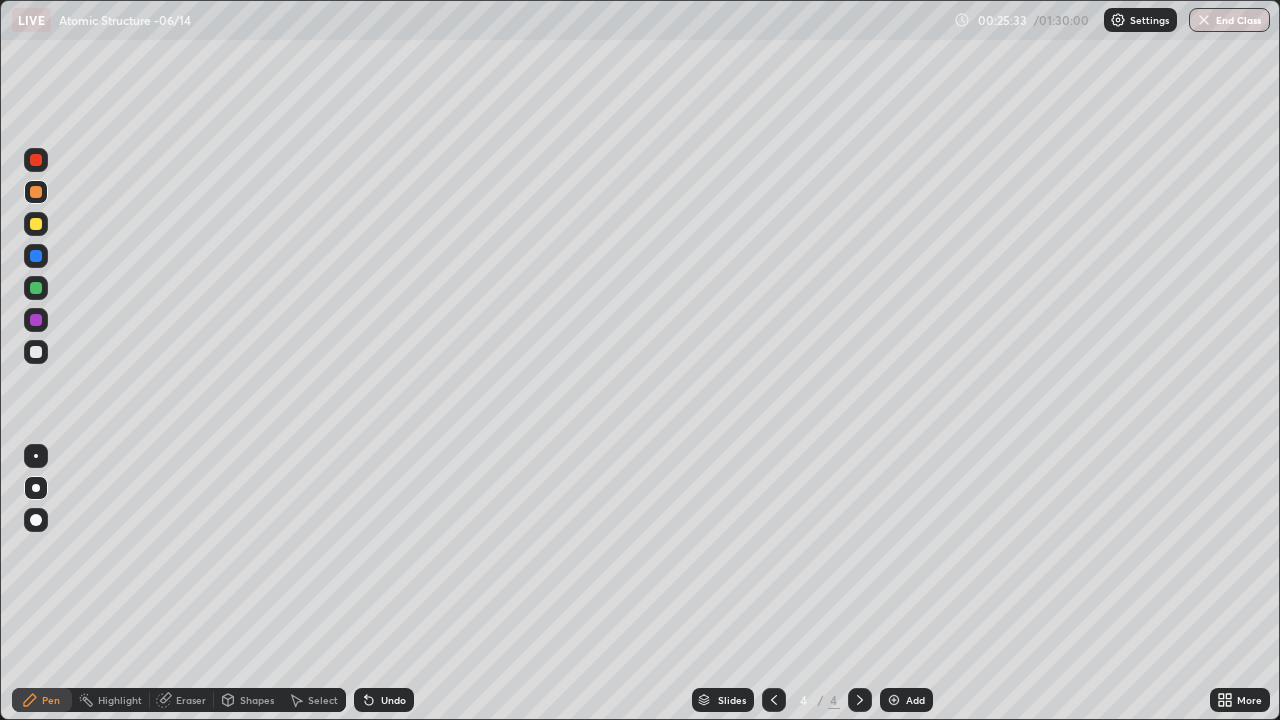 click at bounding box center [36, 352] 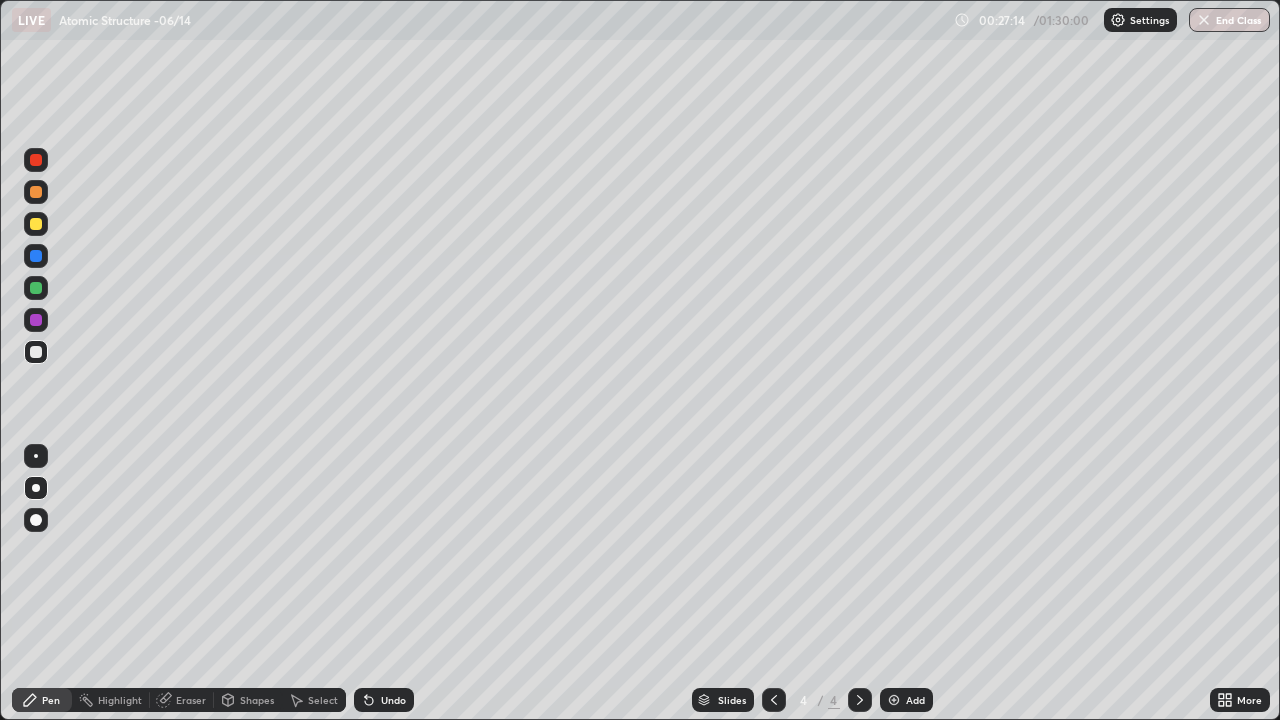 click at bounding box center (36, 224) 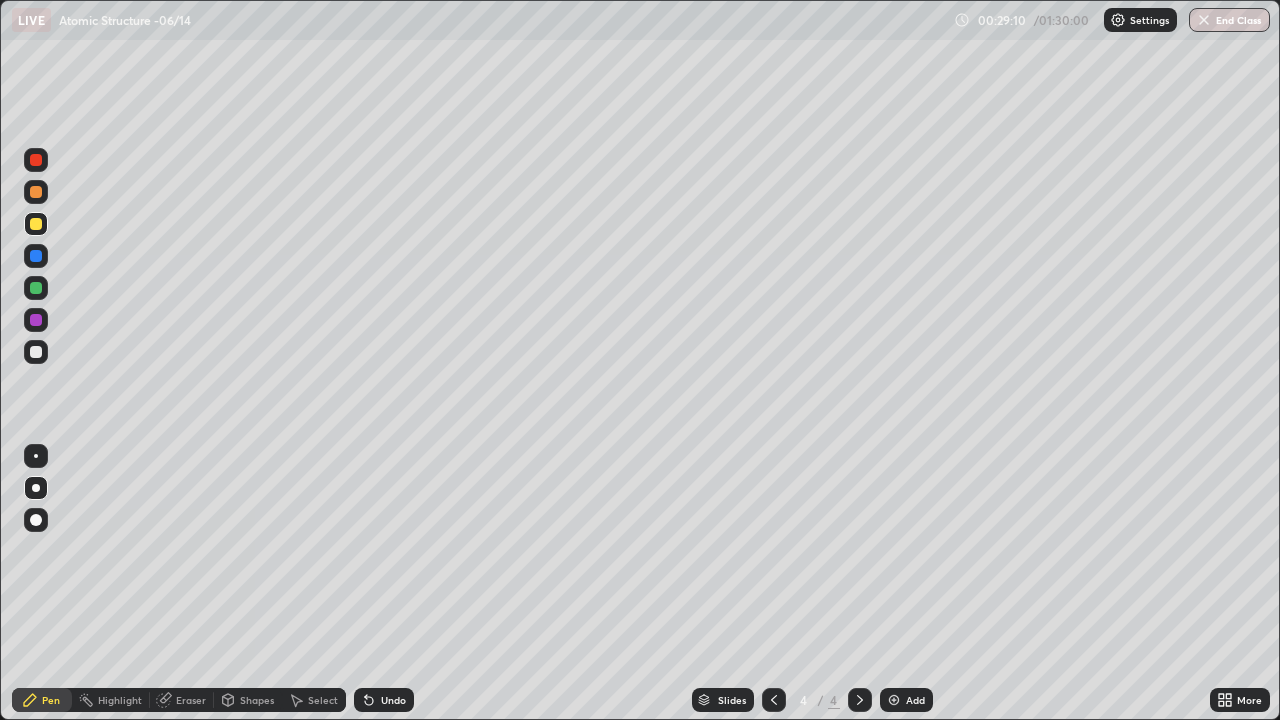 click on "Add" at bounding box center (915, 700) 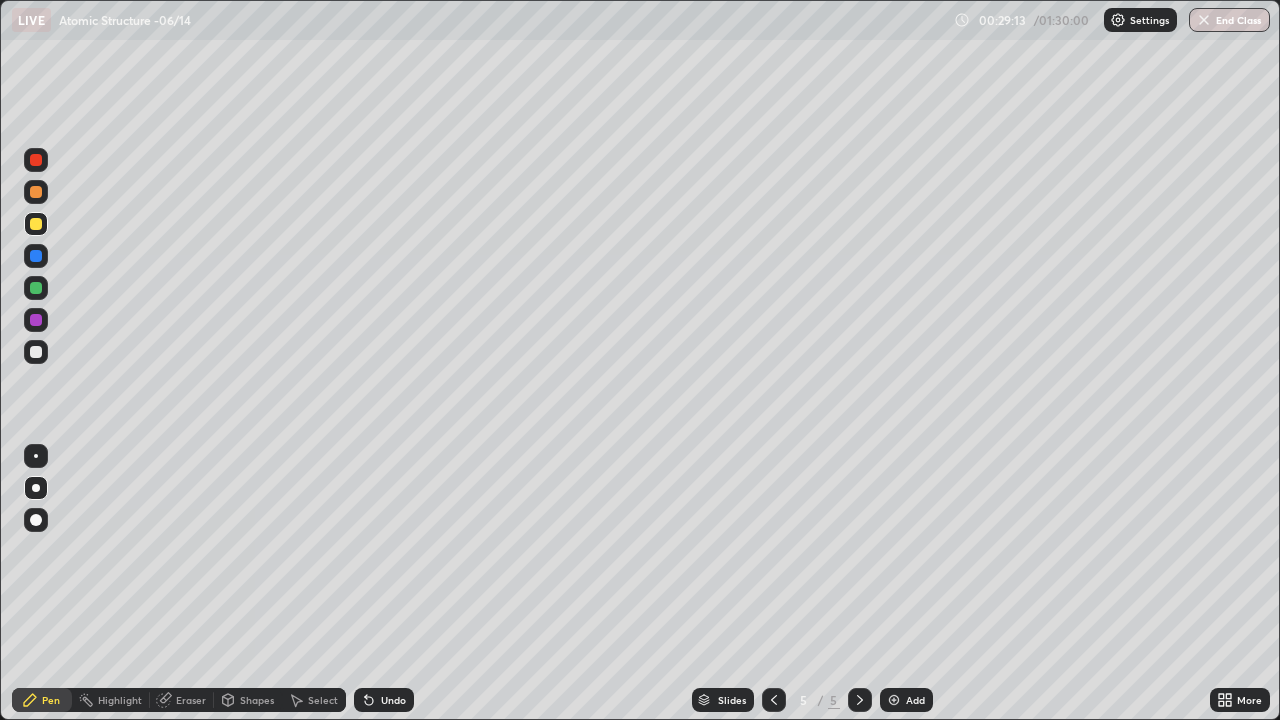 click at bounding box center (36, 192) 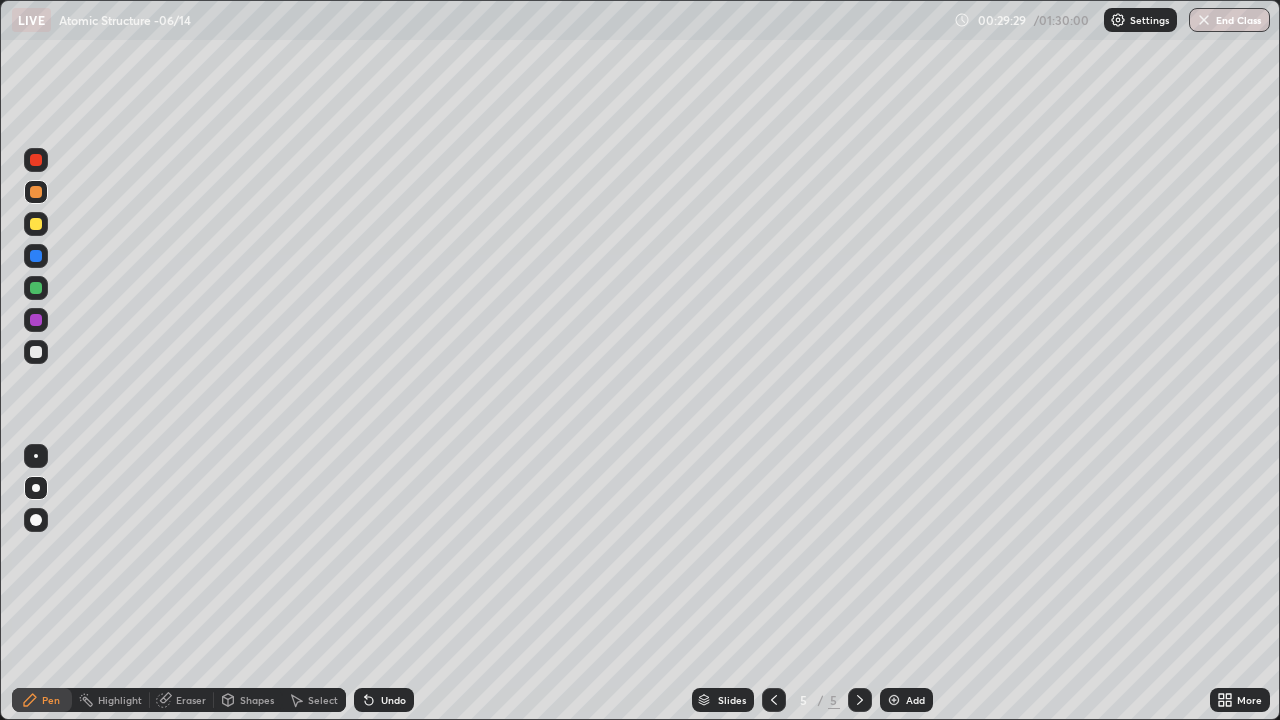 click on "Undo" at bounding box center [393, 700] 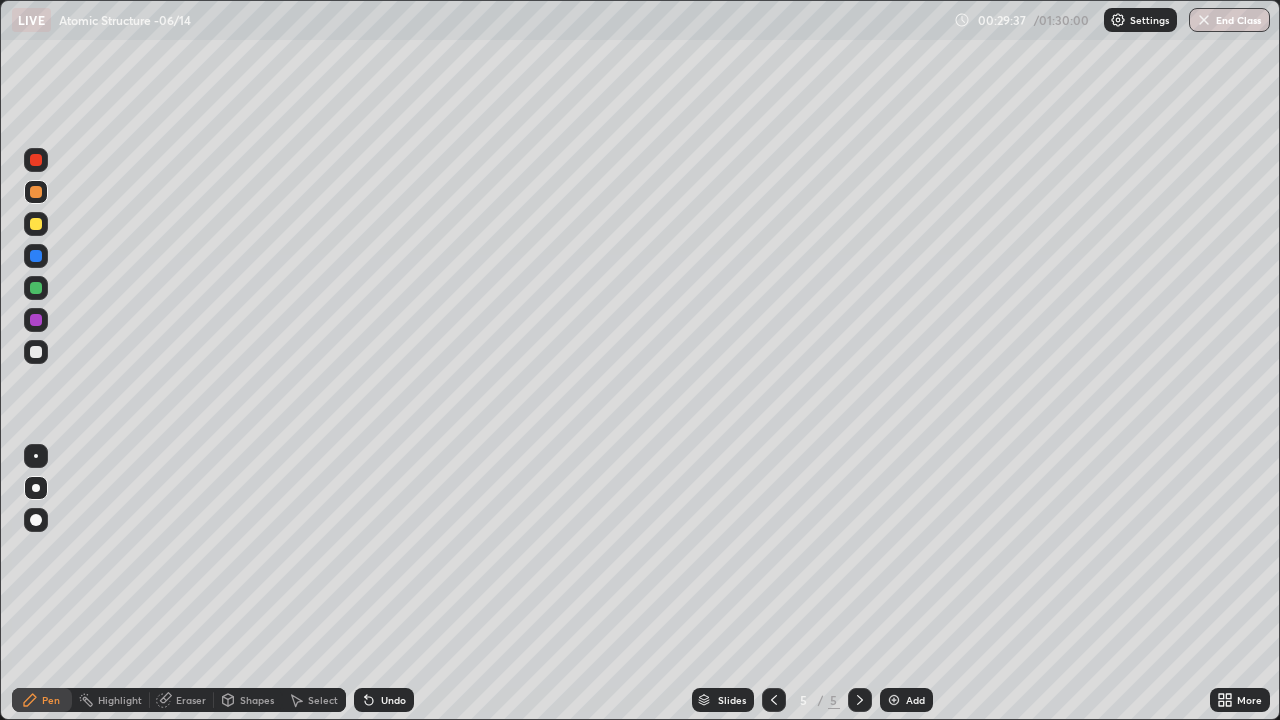 click at bounding box center [36, 224] 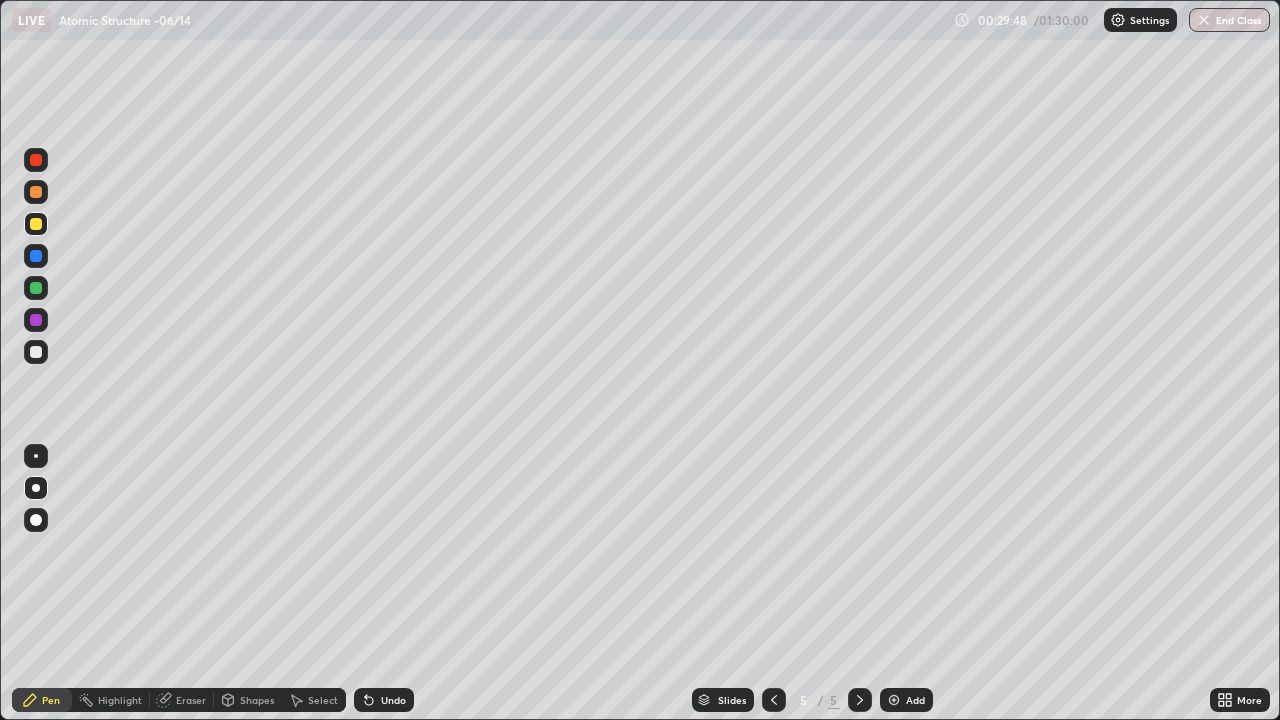 click at bounding box center (36, 352) 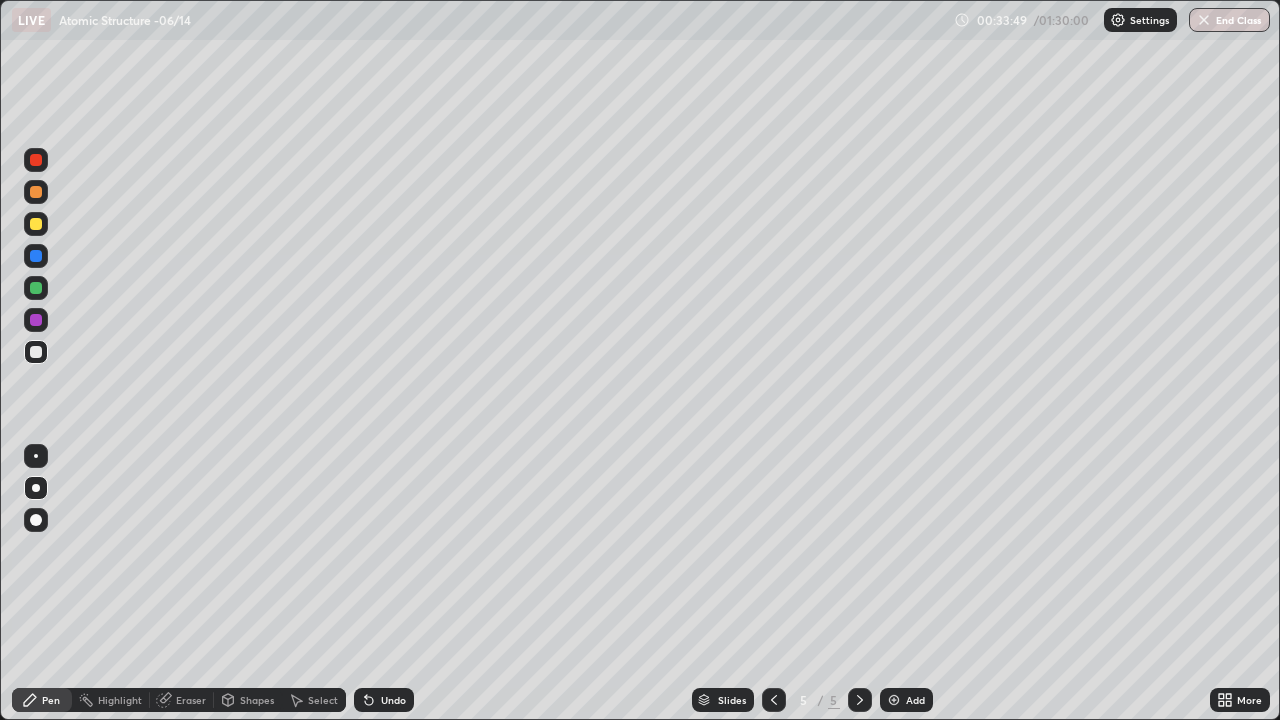 click at bounding box center [36, 288] 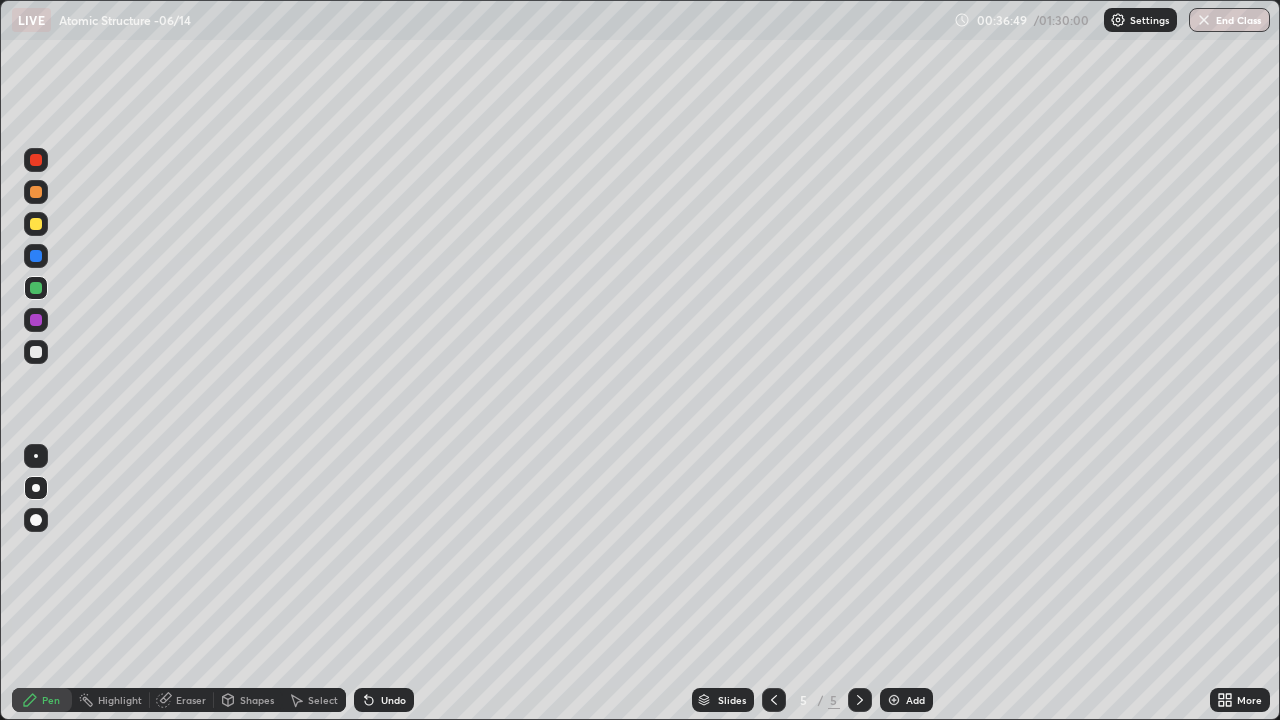 click at bounding box center (36, 256) 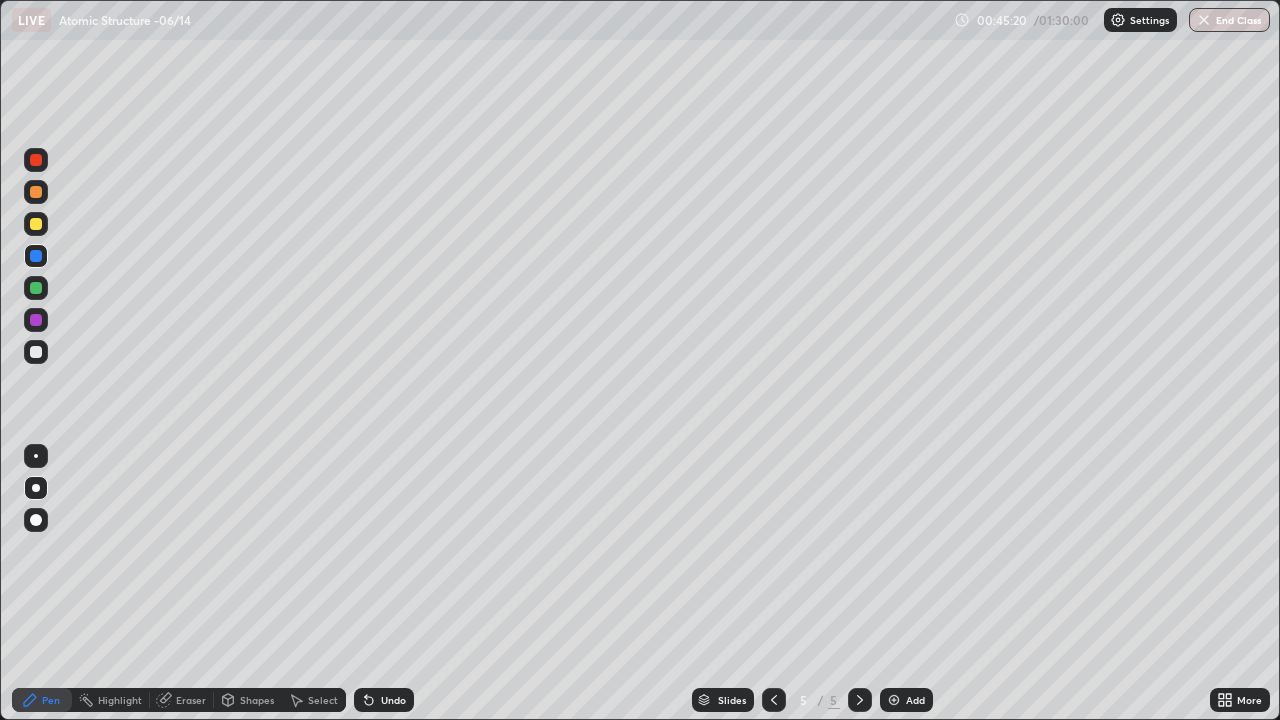 click at bounding box center [36, 352] 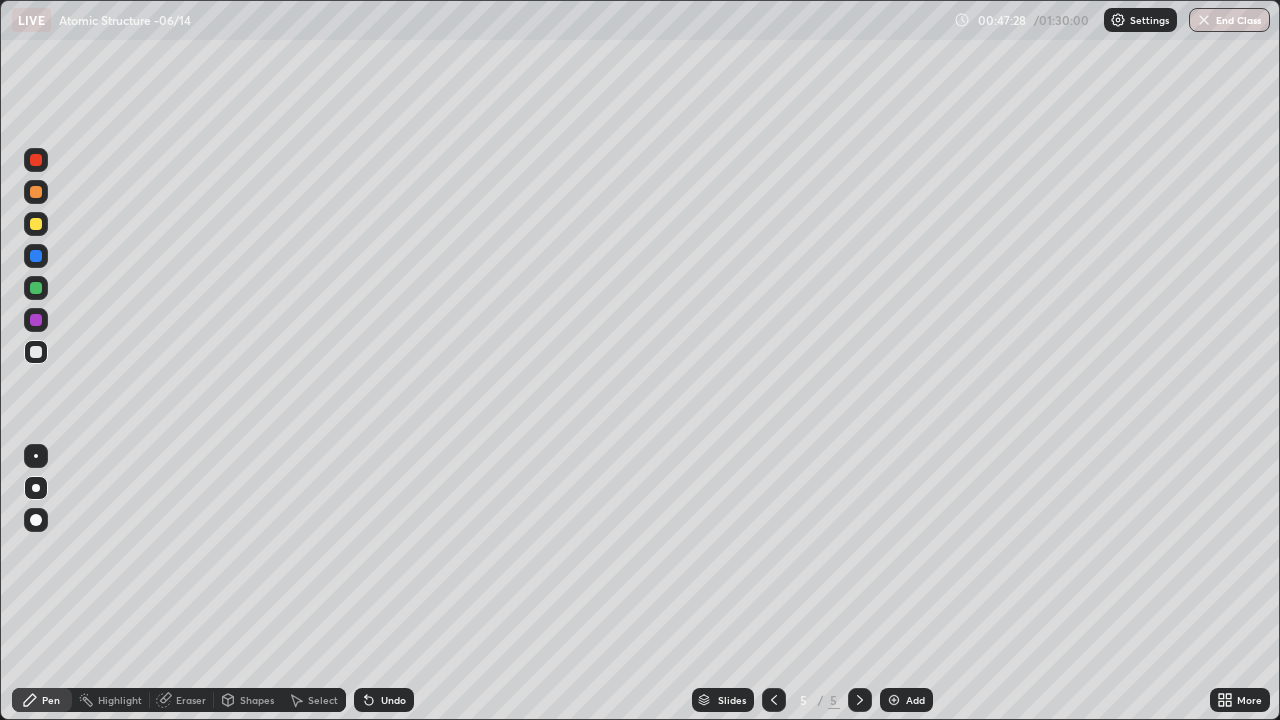 click on "Undo" at bounding box center (393, 700) 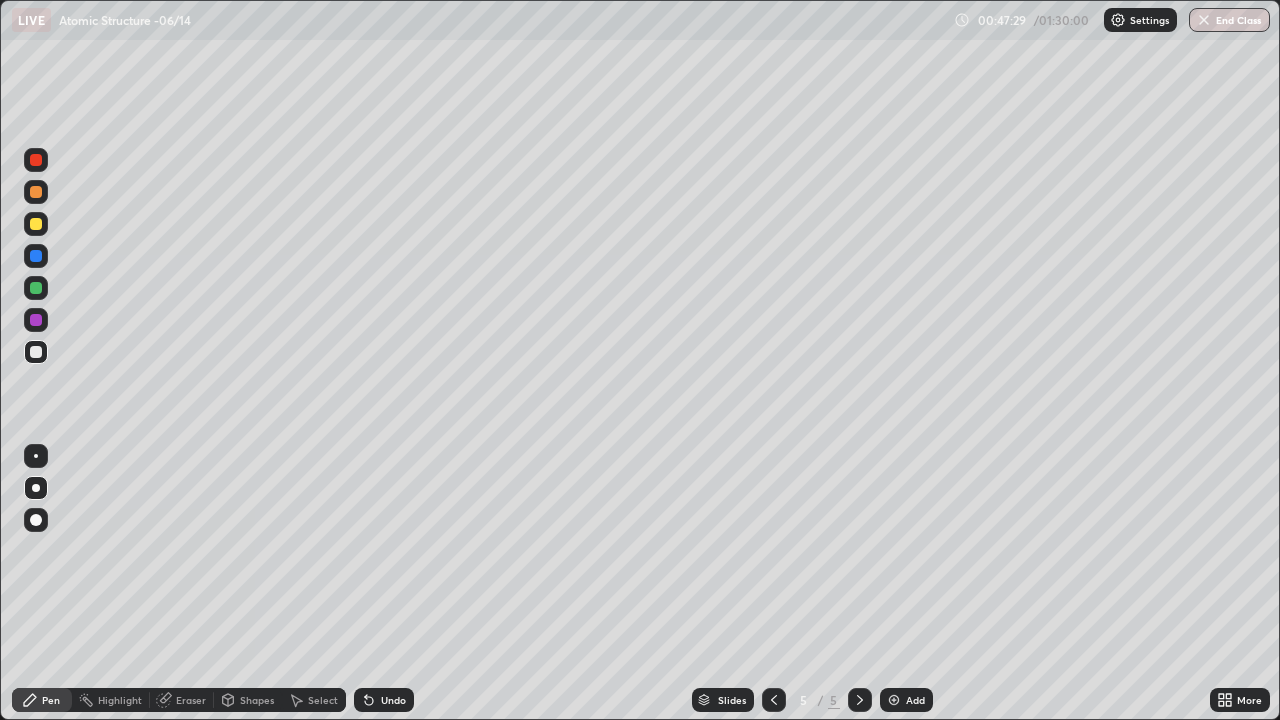 click on "Undo" at bounding box center [393, 700] 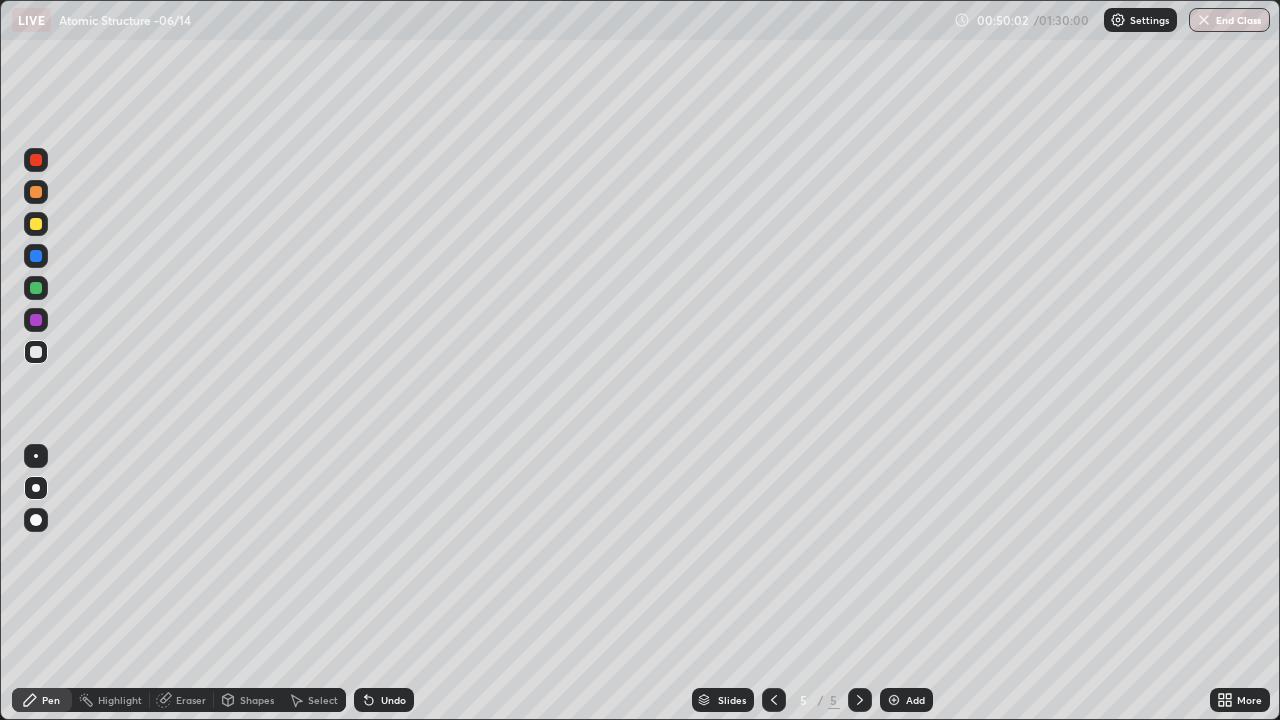 click on "Add" at bounding box center (915, 700) 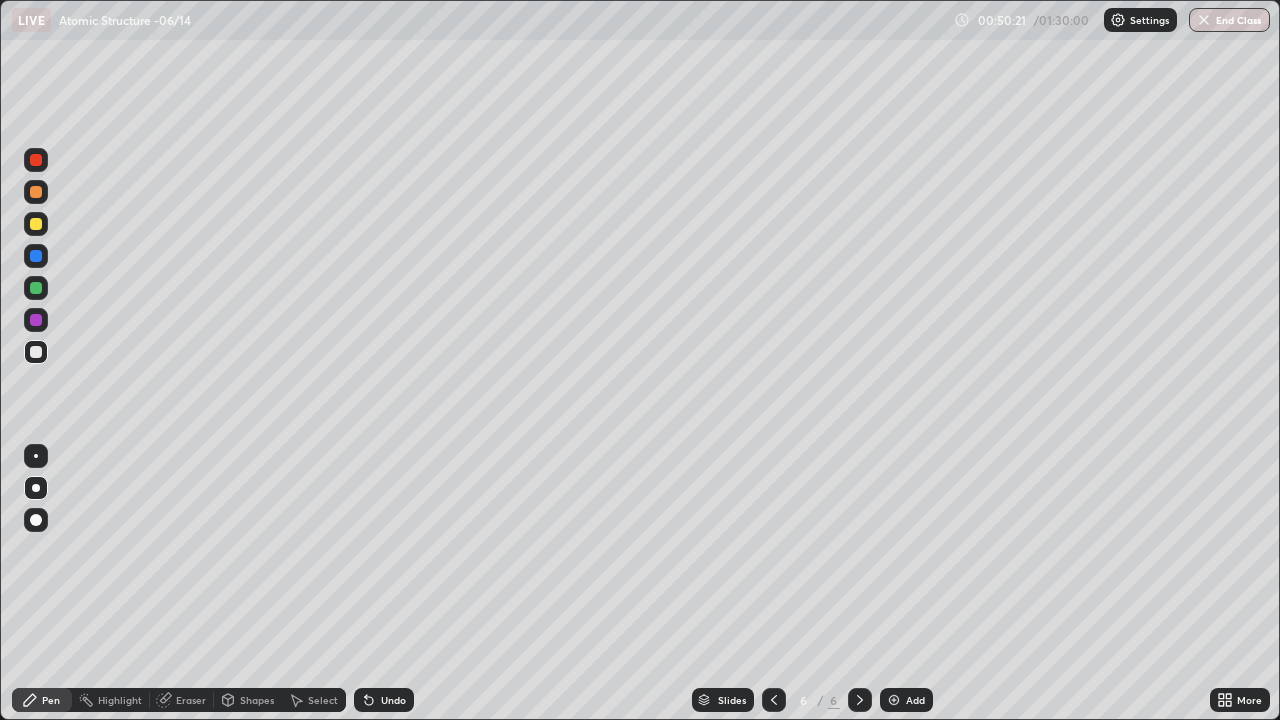 click at bounding box center [36, 256] 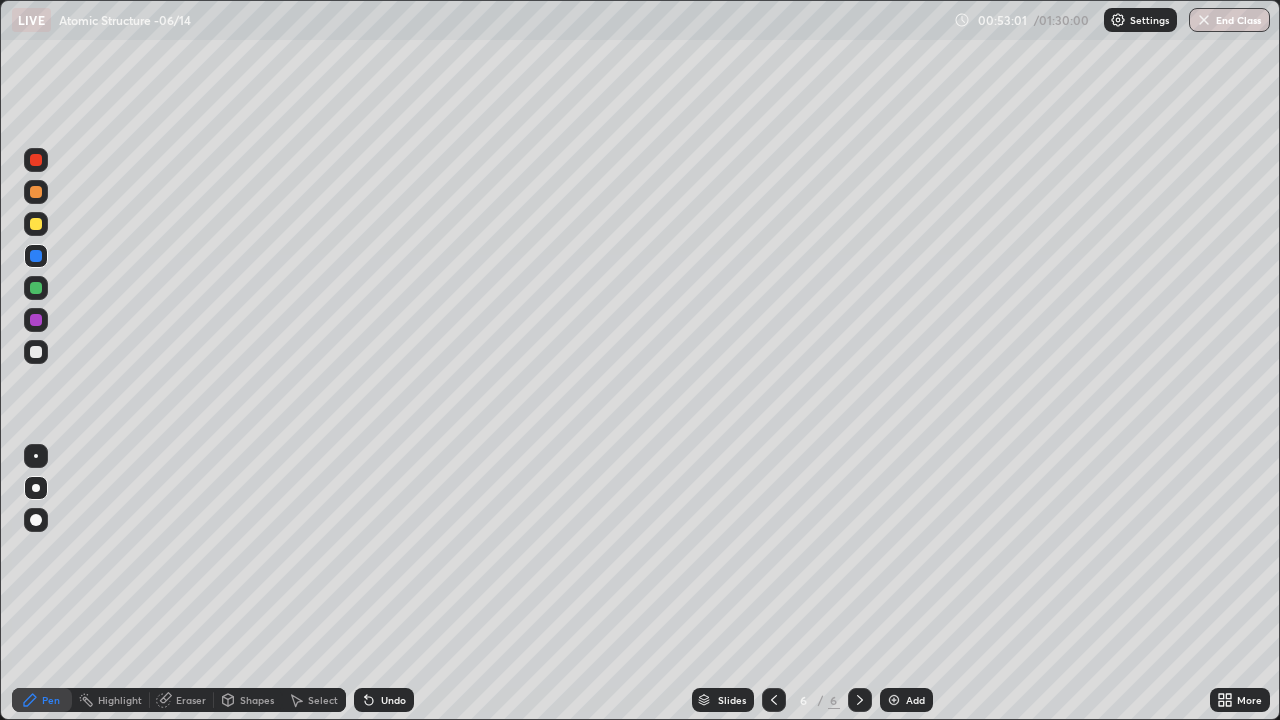 click at bounding box center (36, 224) 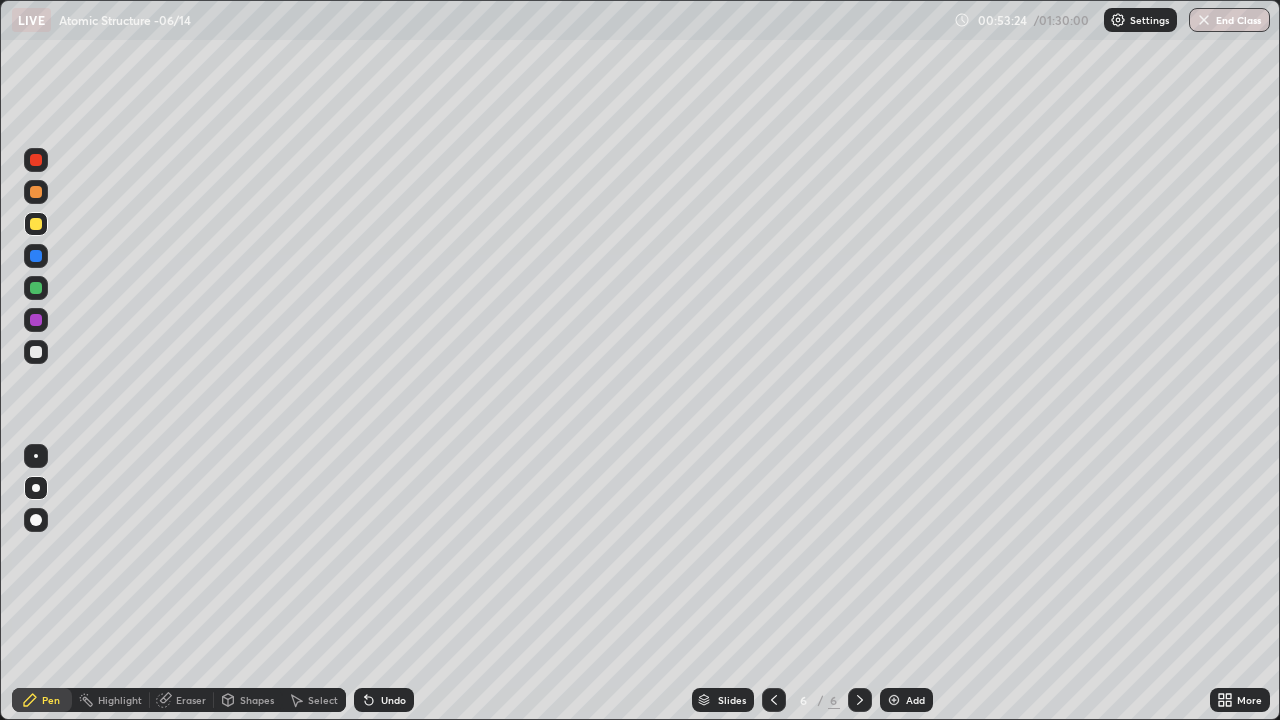 click at bounding box center [36, 288] 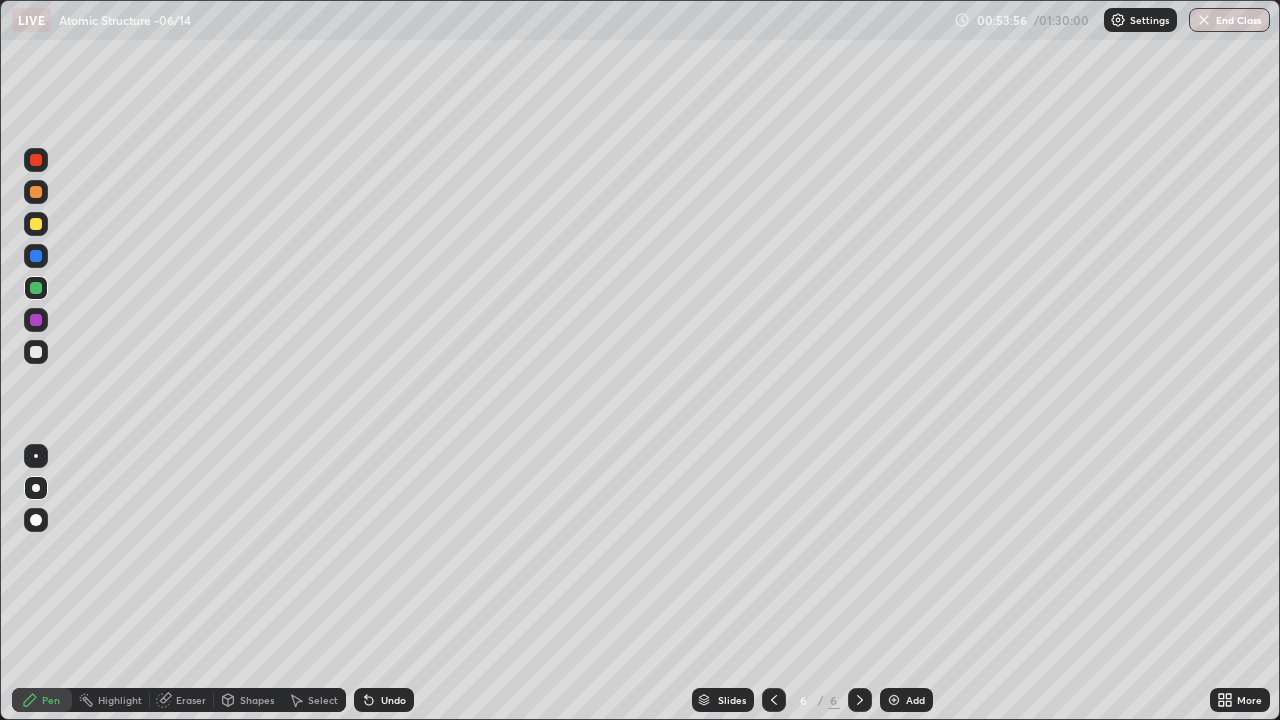click at bounding box center [36, 352] 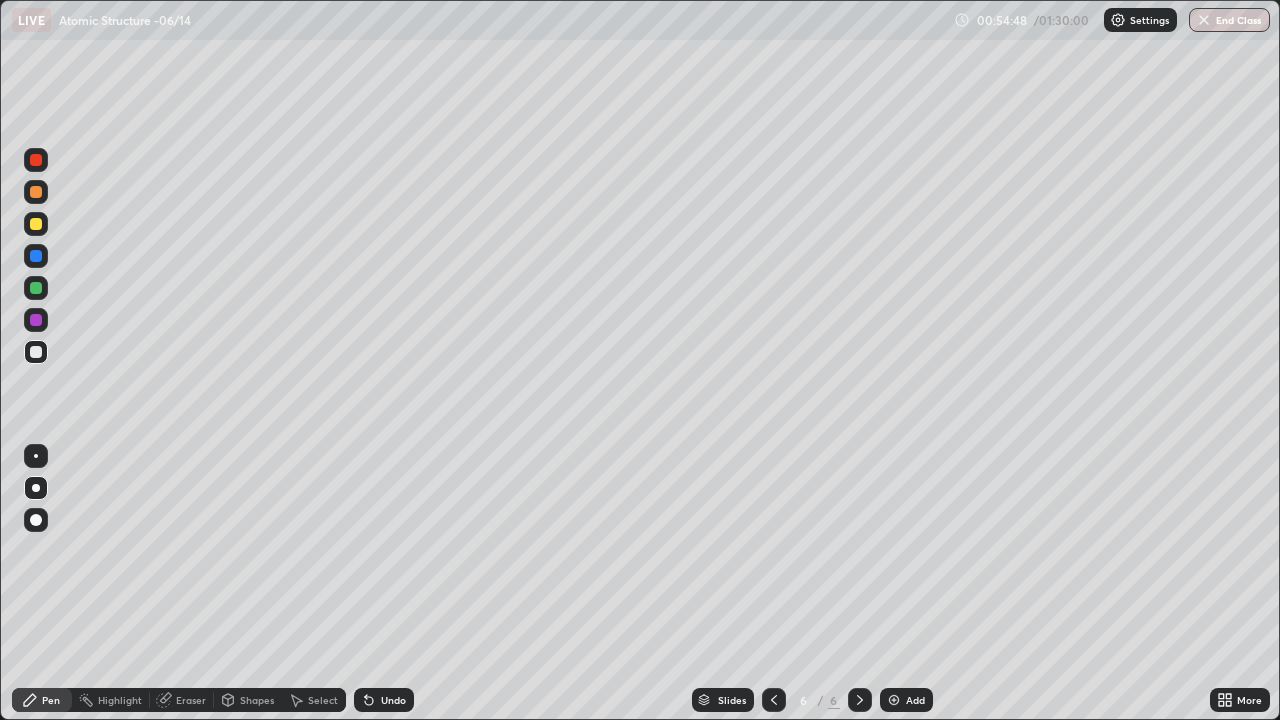 click on "Undo" at bounding box center [384, 700] 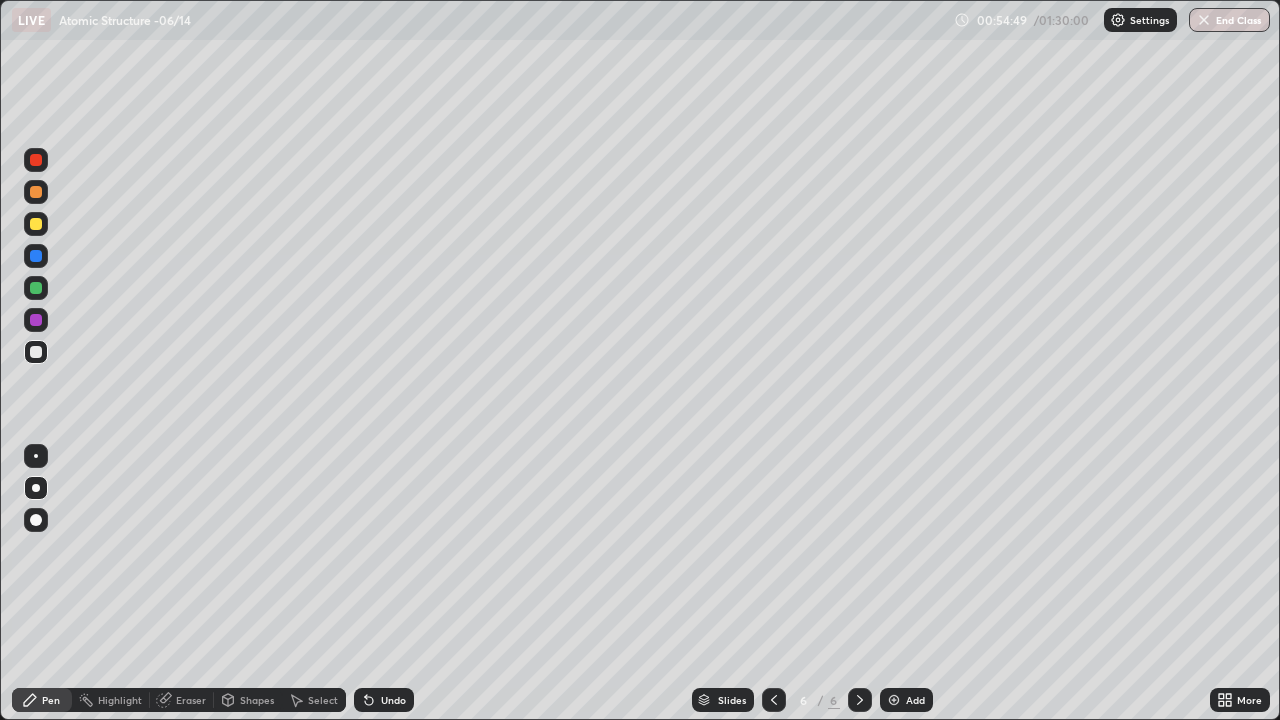 click at bounding box center [36, 288] 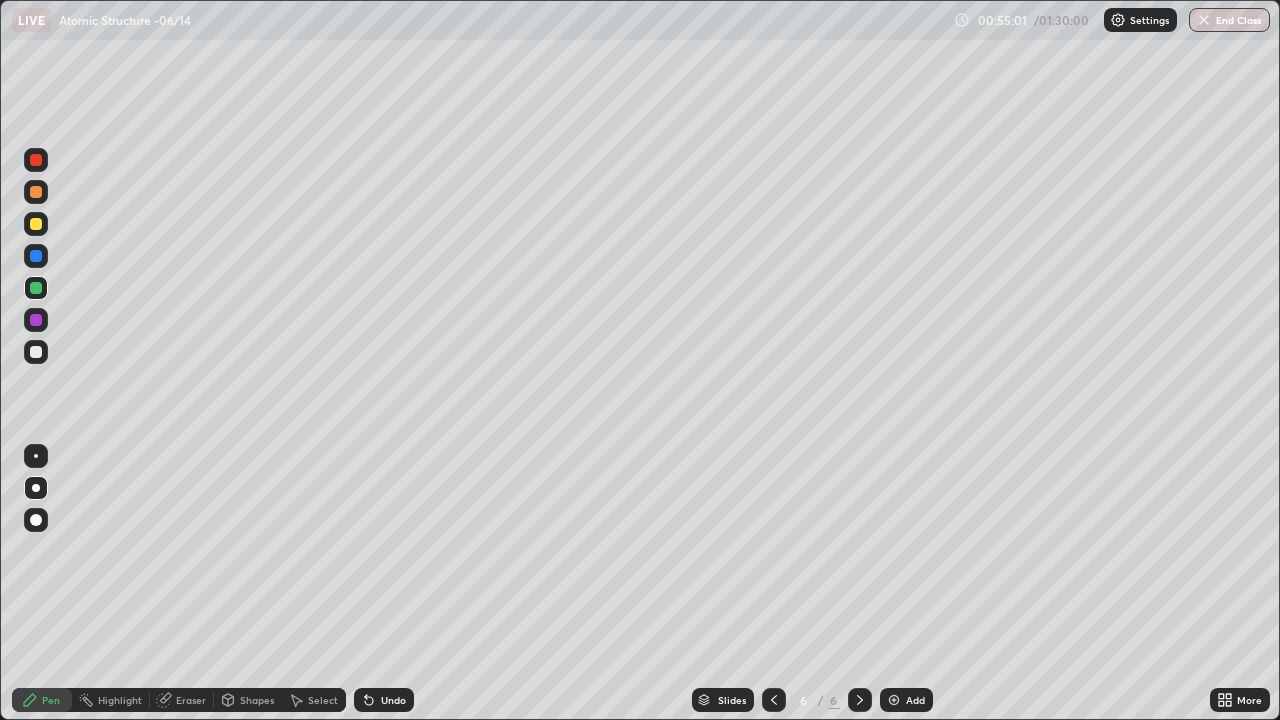 click at bounding box center [36, 352] 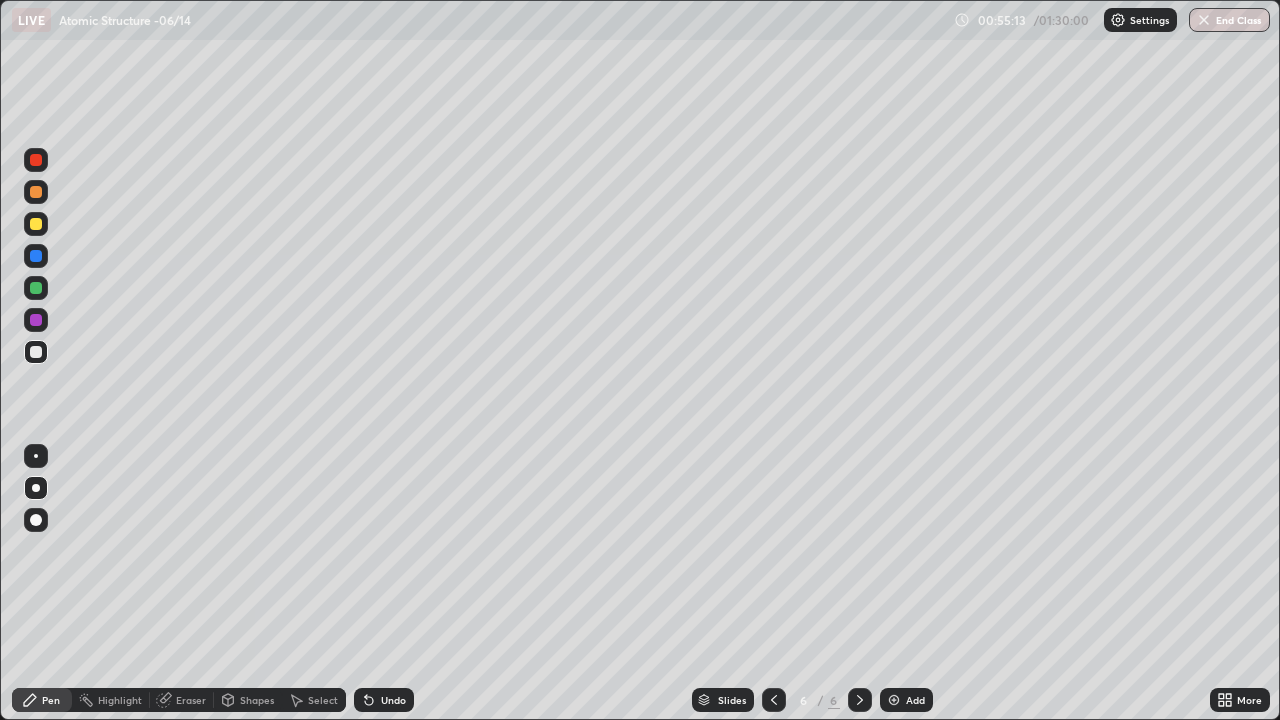click at bounding box center (36, 288) 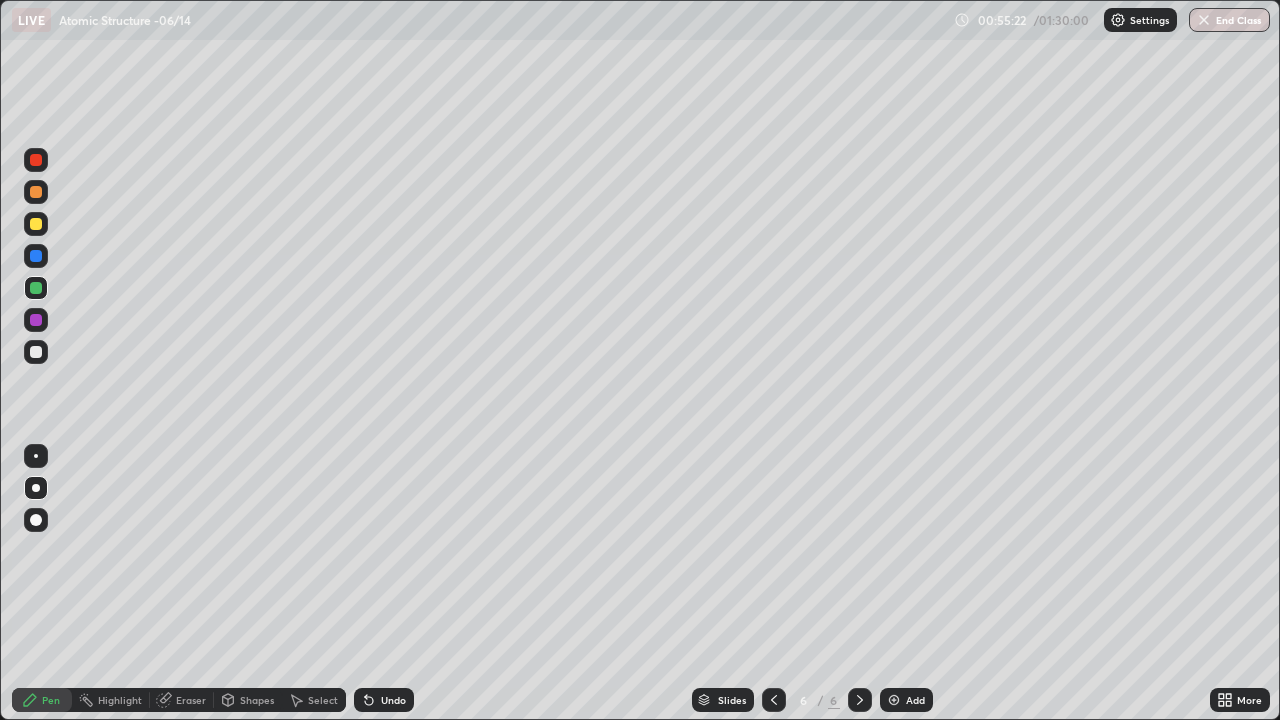 click at bounding box center (36, 352) 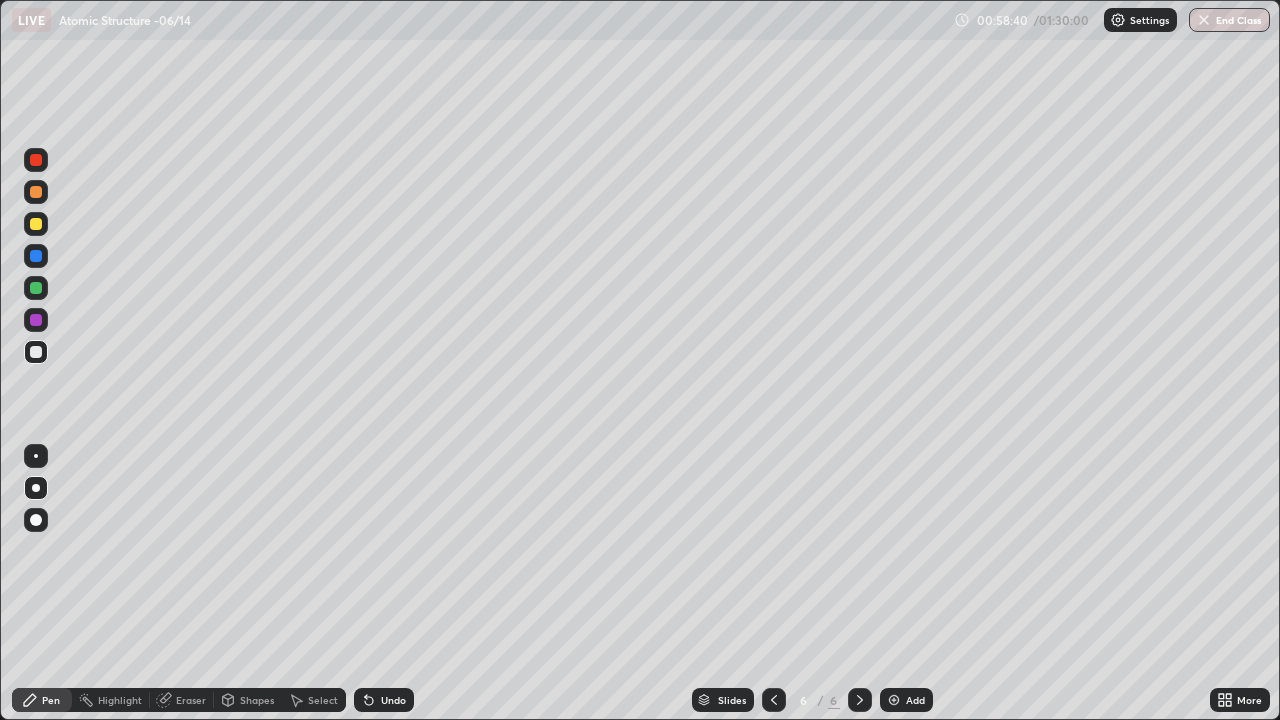 click on "Add" at bounding box center (915, 700) 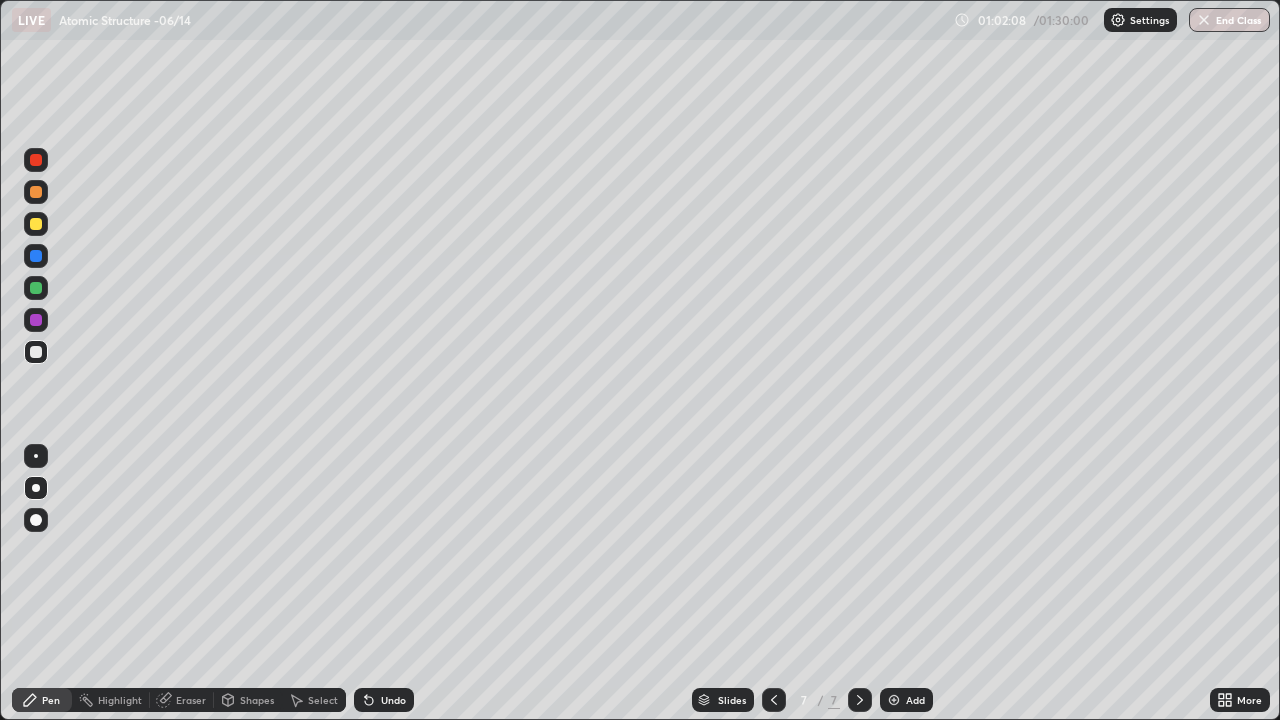 click at bounding box center (36, 288) 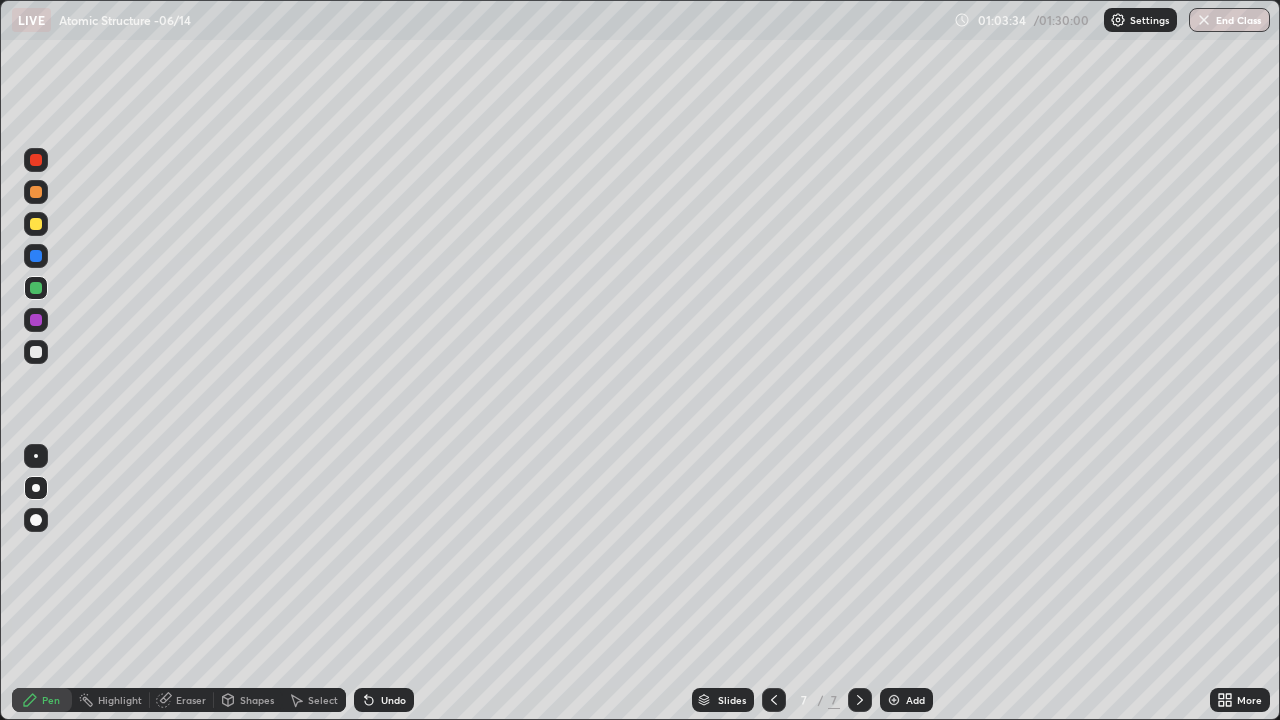 click at bounding box center [36, 256] 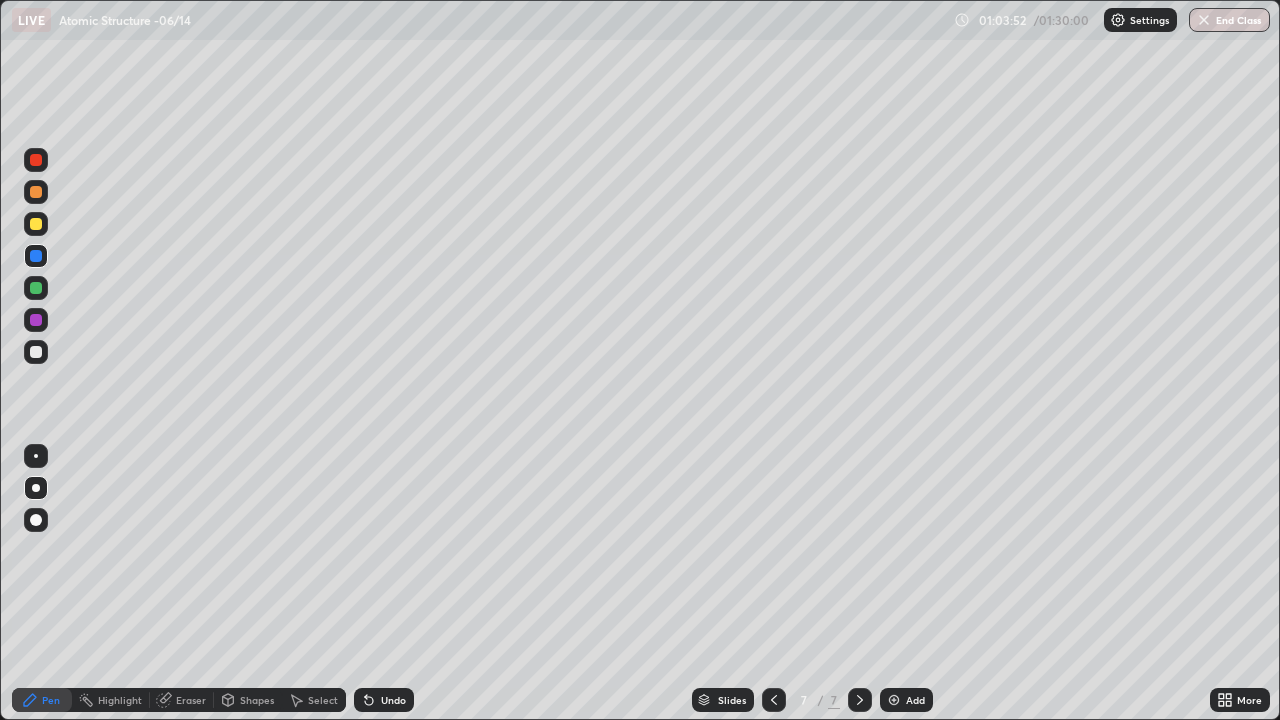 click at bounding box center (36, 224) 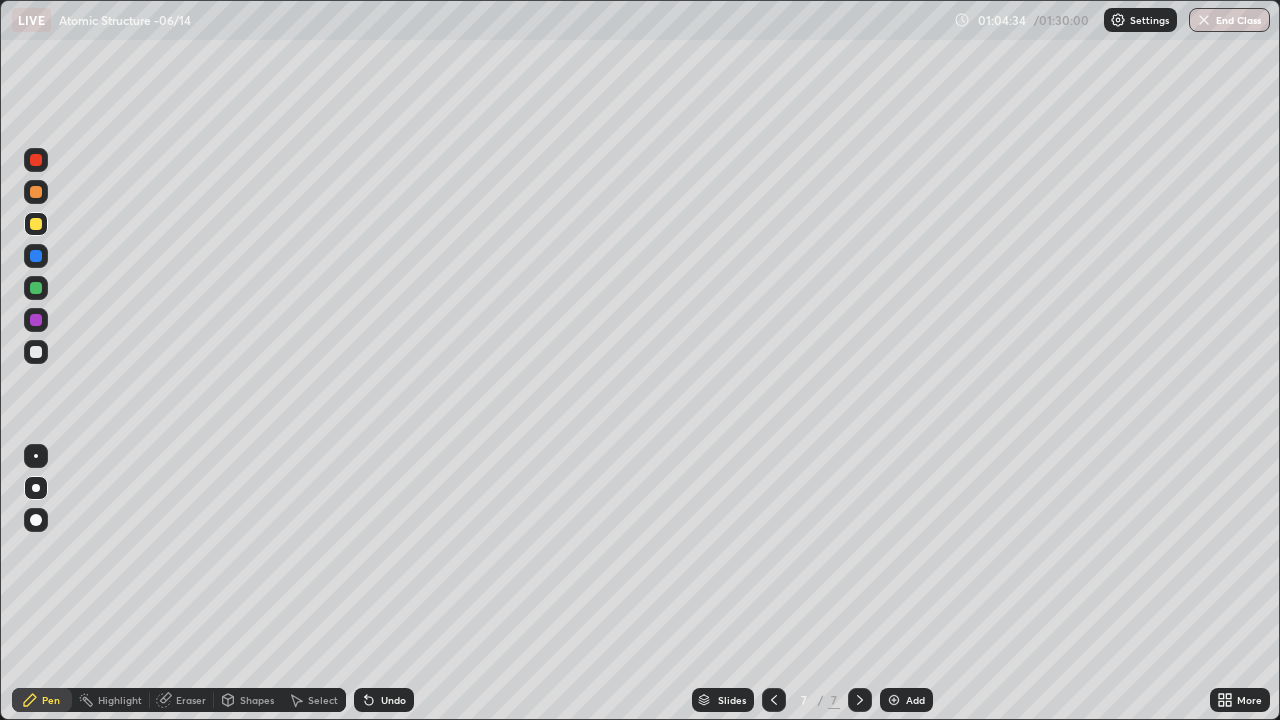 click at bounding box center (36, 192) 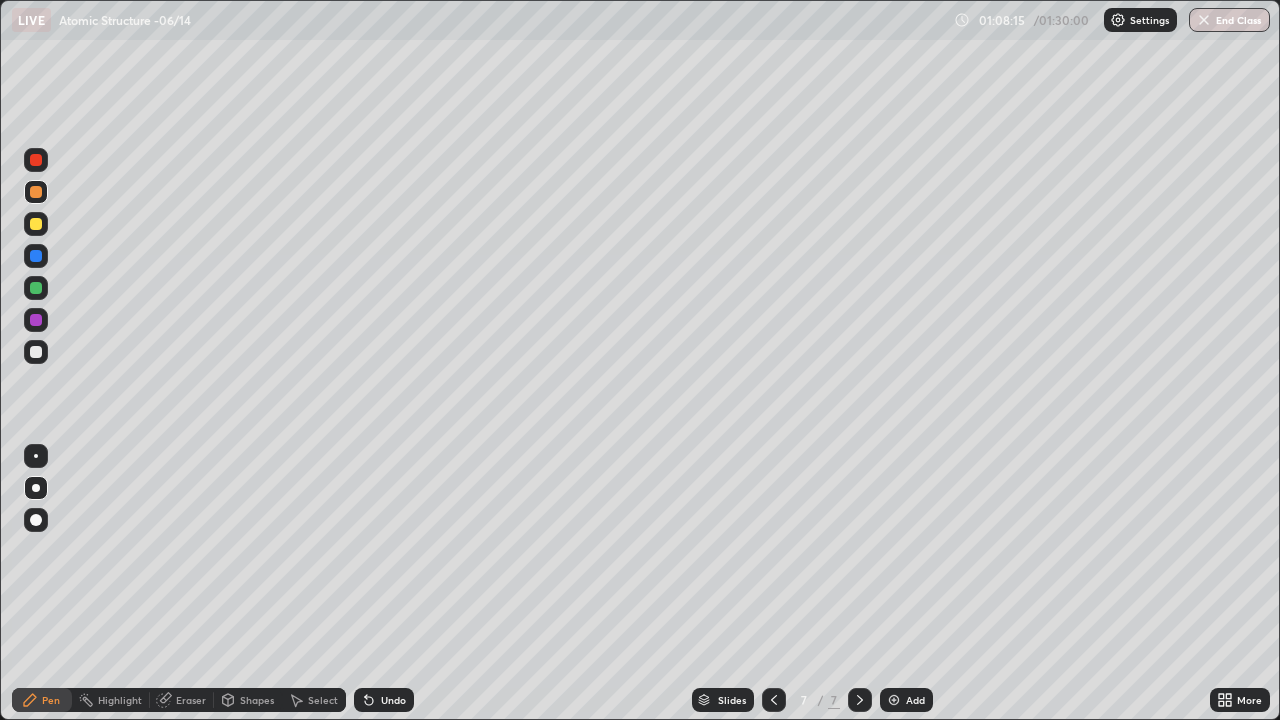click on "Add" at bounding box center [915, 700] 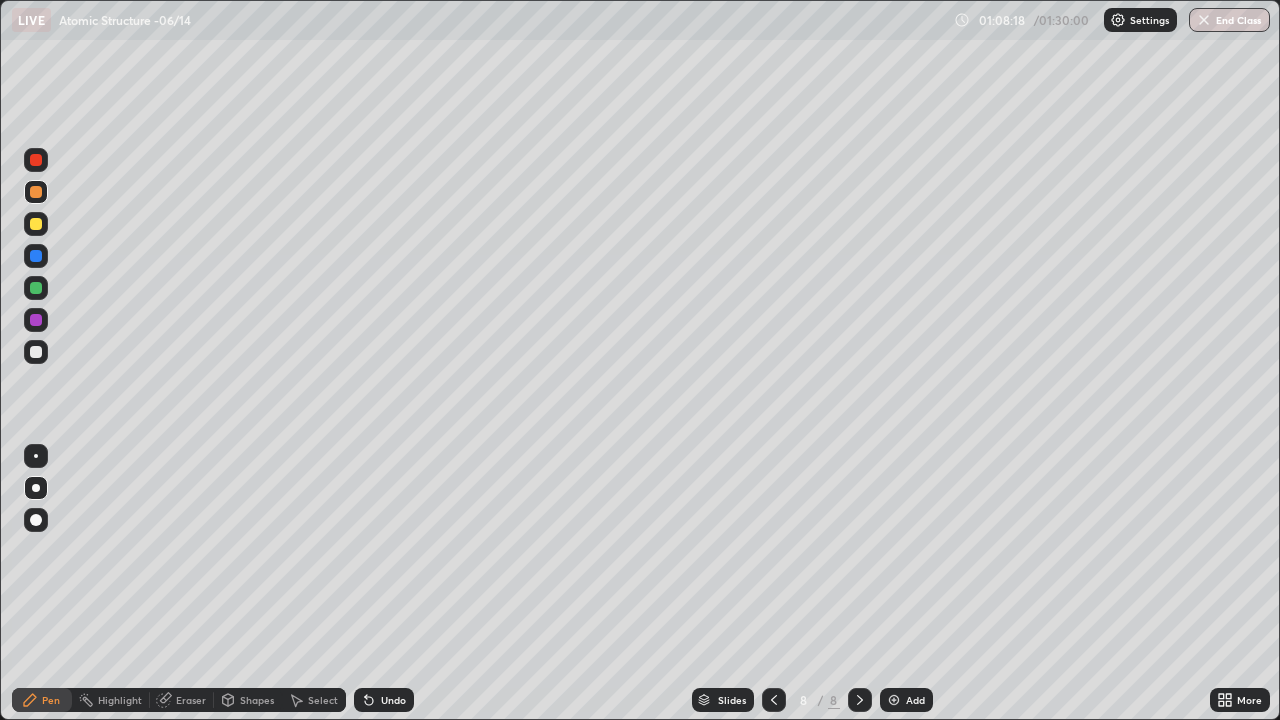 click at bounding box center [36, 224] 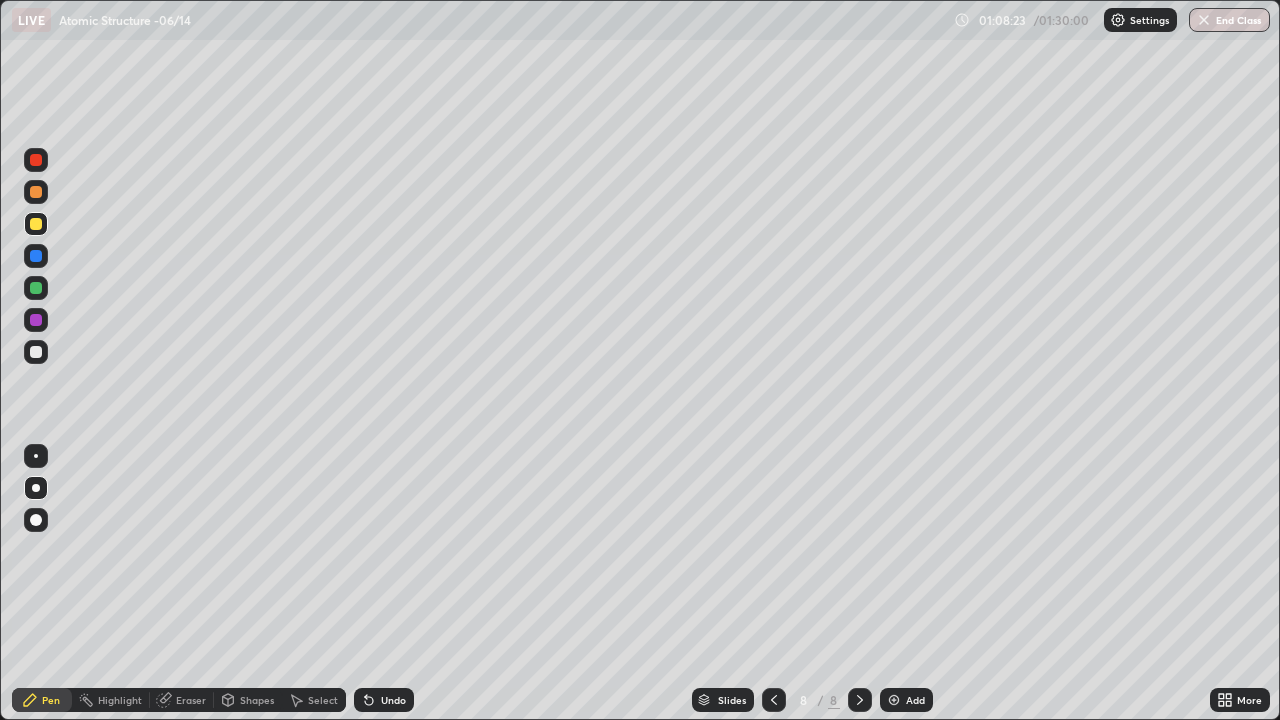 click on "Undo" at bounding box center [384, 700] 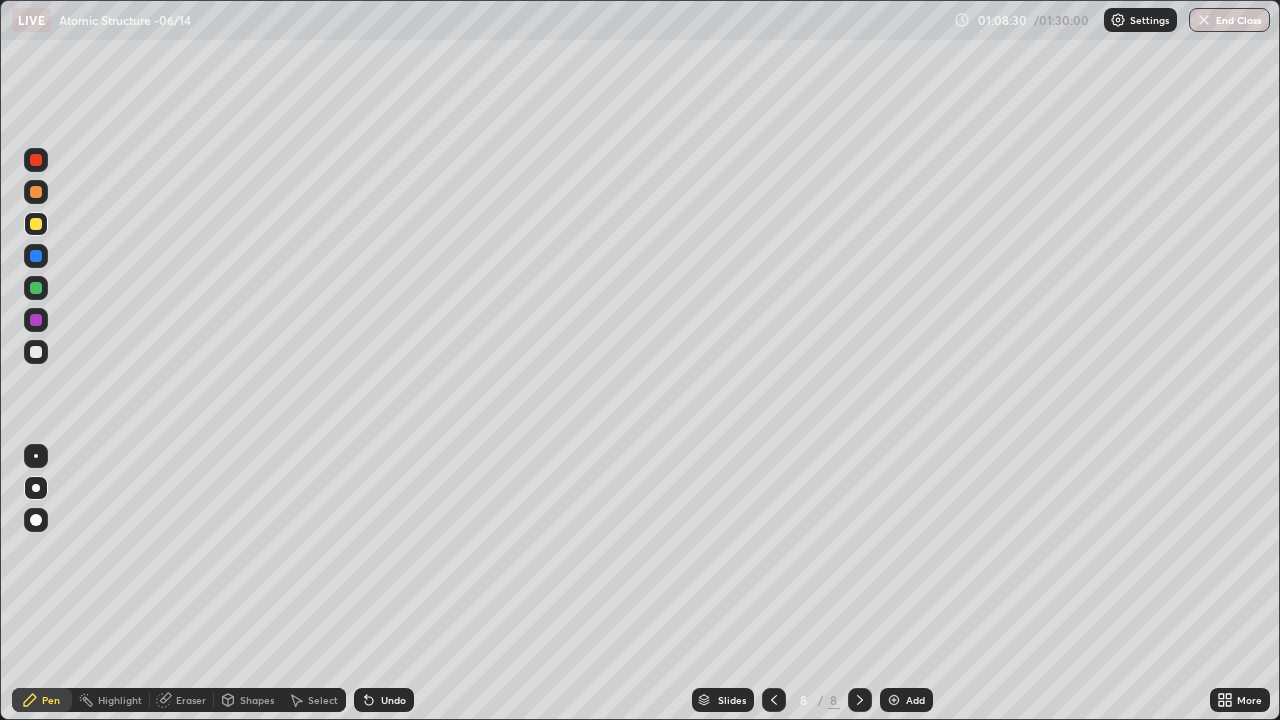 click at bounding box center [36, 352] 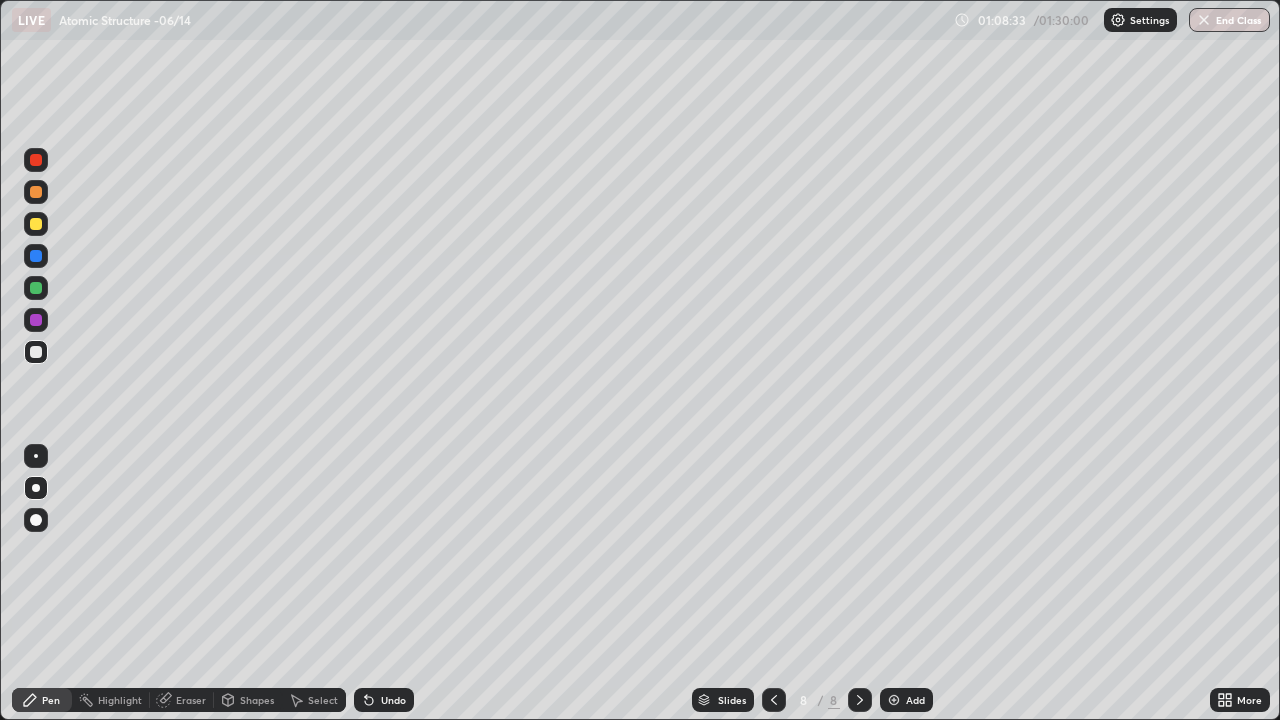 click on "Undo" at bounding box center [384, 700] 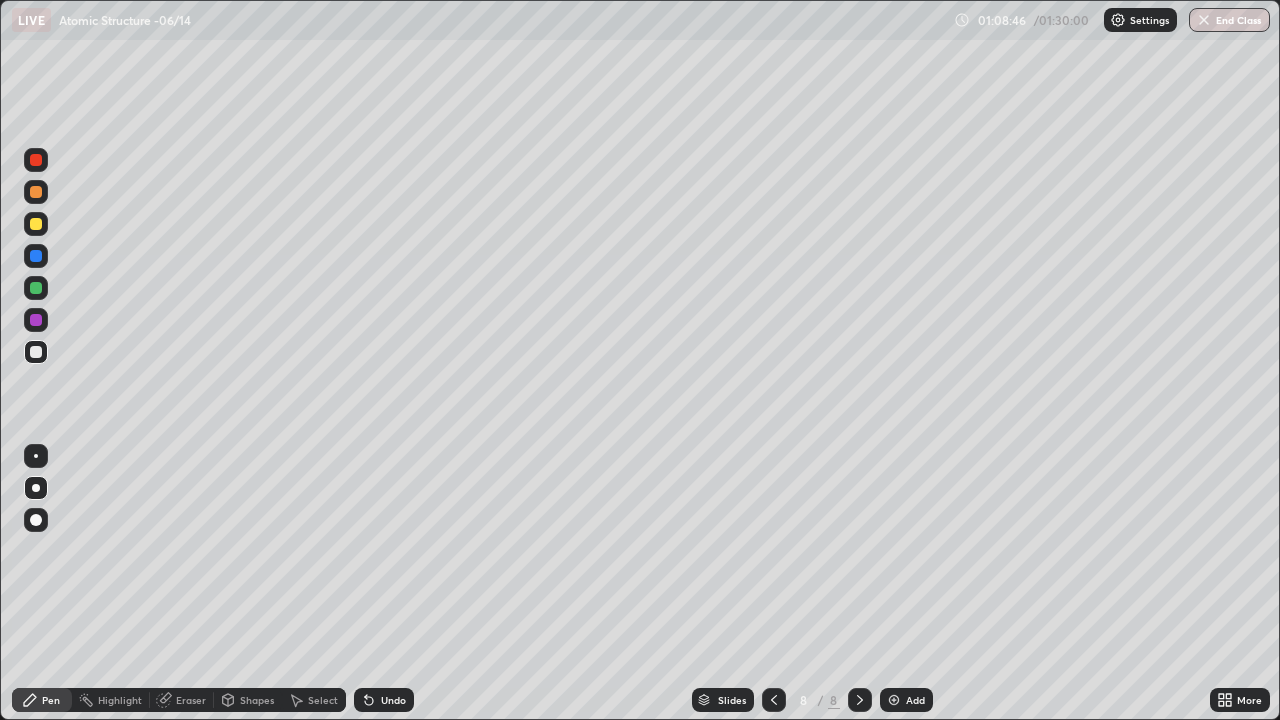 click at bounding box center [36, 288] 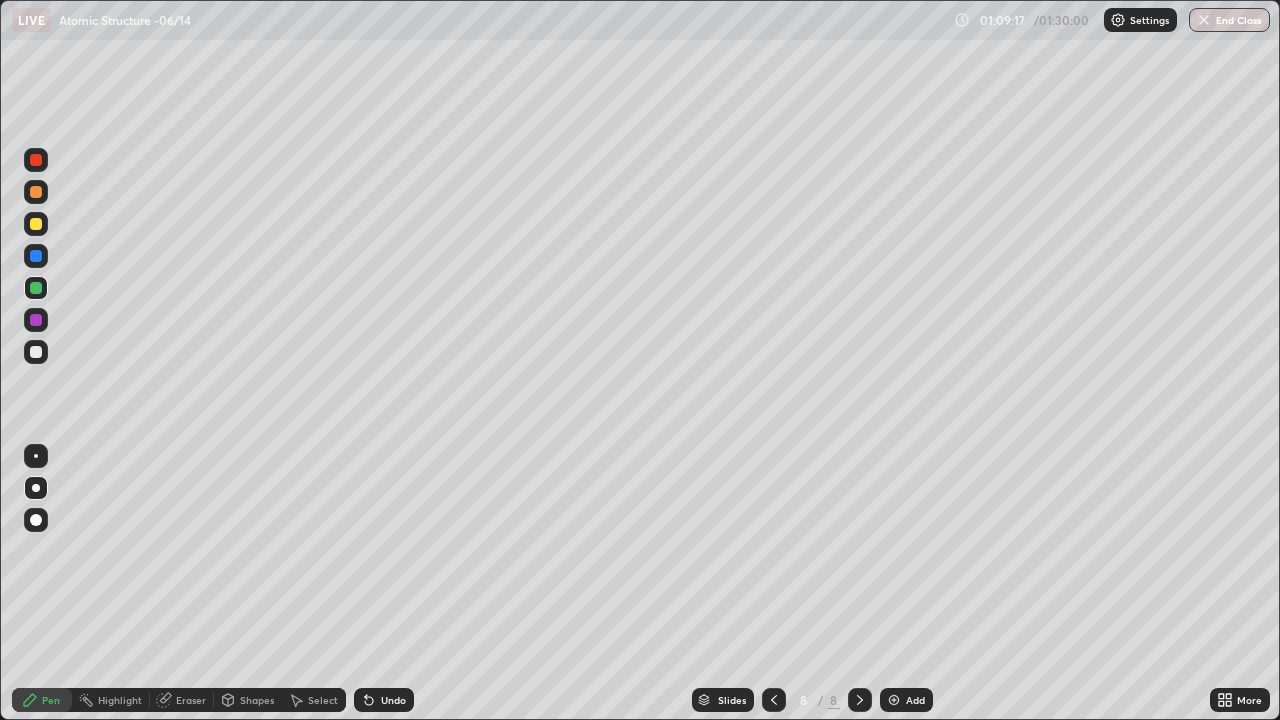 click at bounding box center (36, 352) 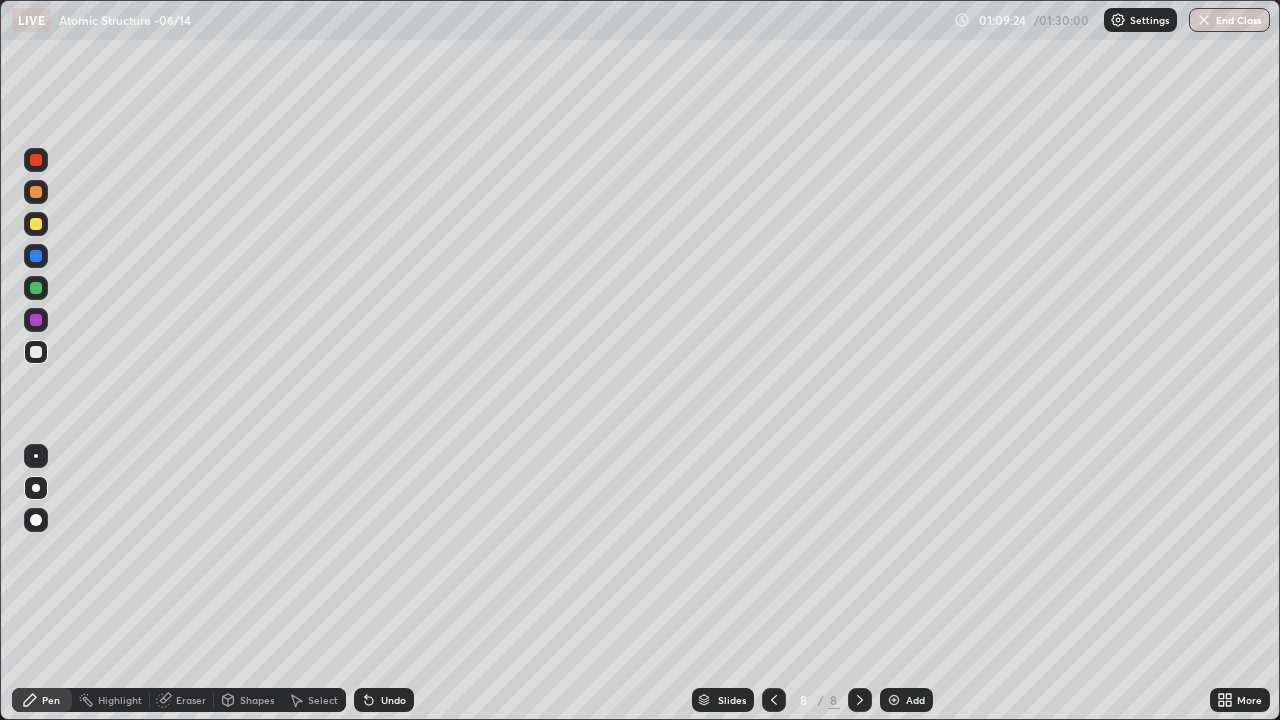 click at bounding box center (36, 224) 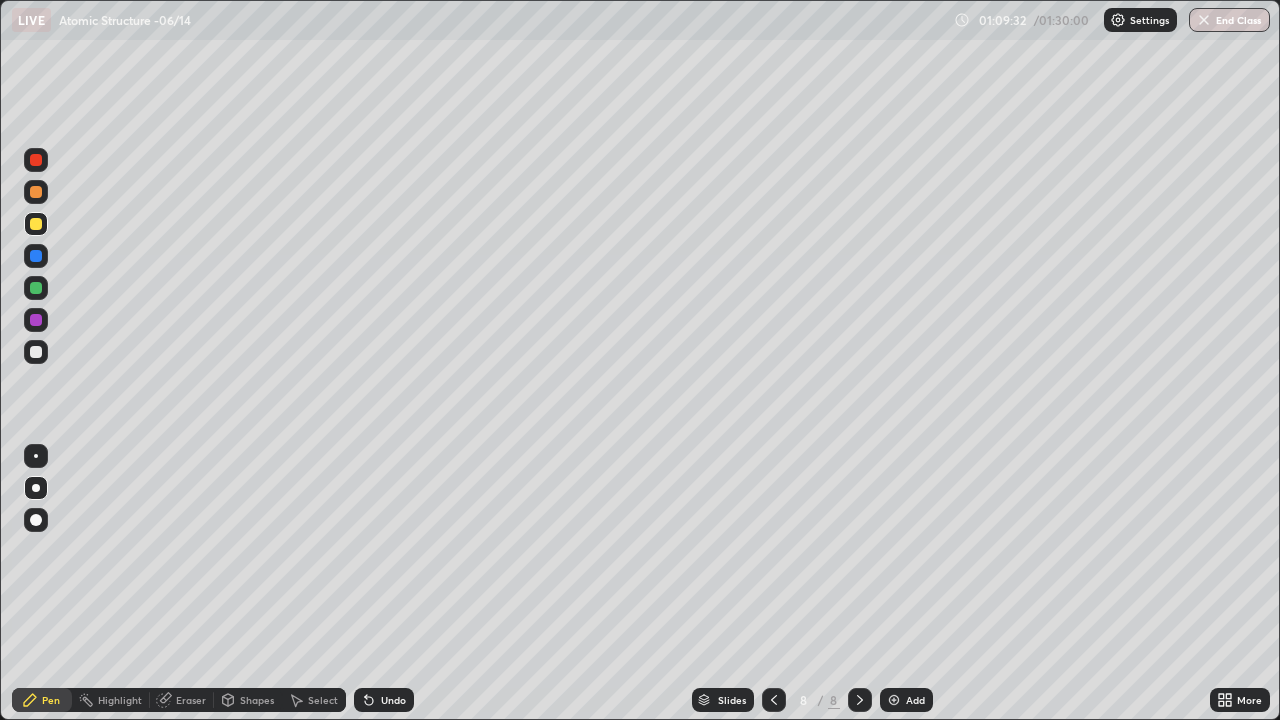 click on "Undo" at bounding box center (393, 700) 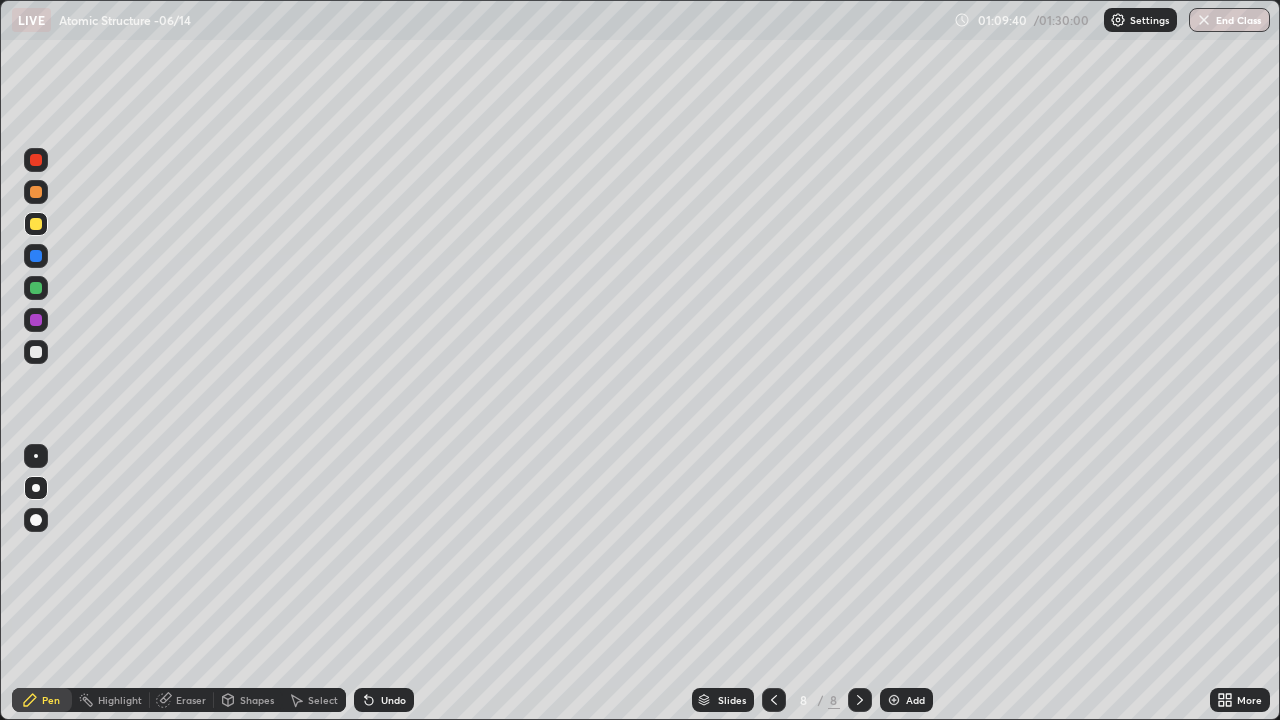 click at bounding box center [36, 352] 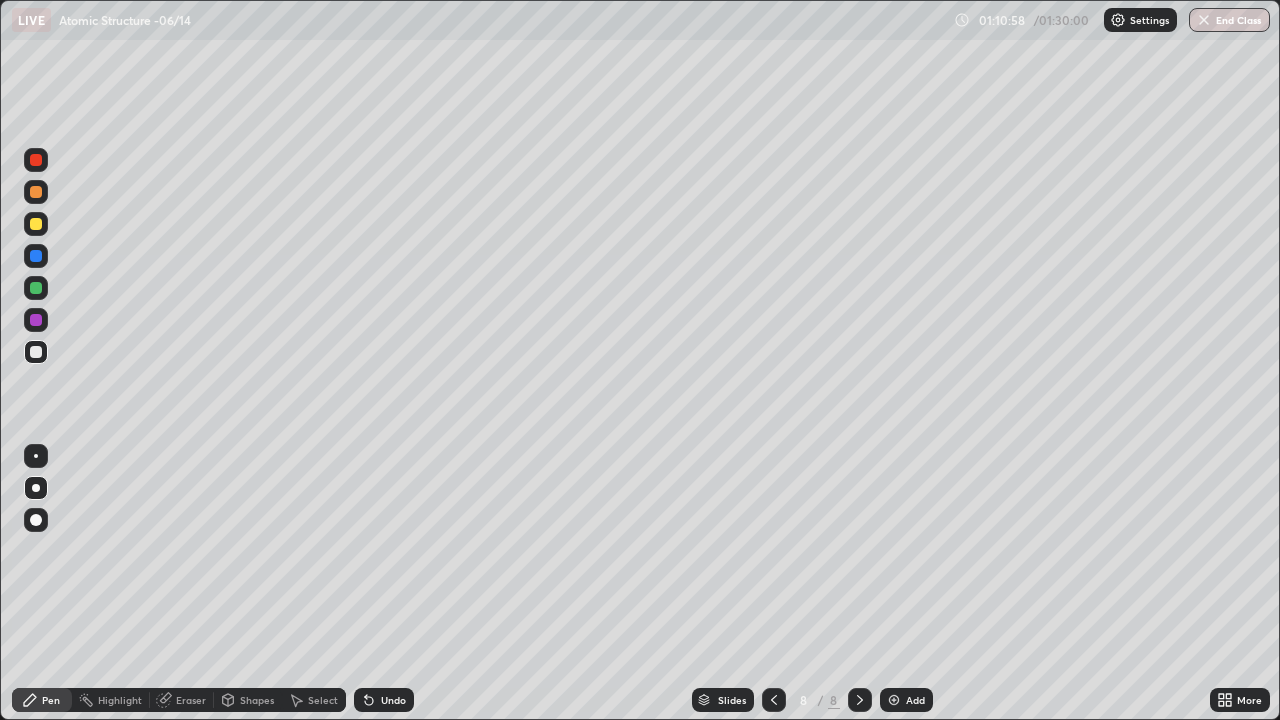 click at bounding box center (36, 224) 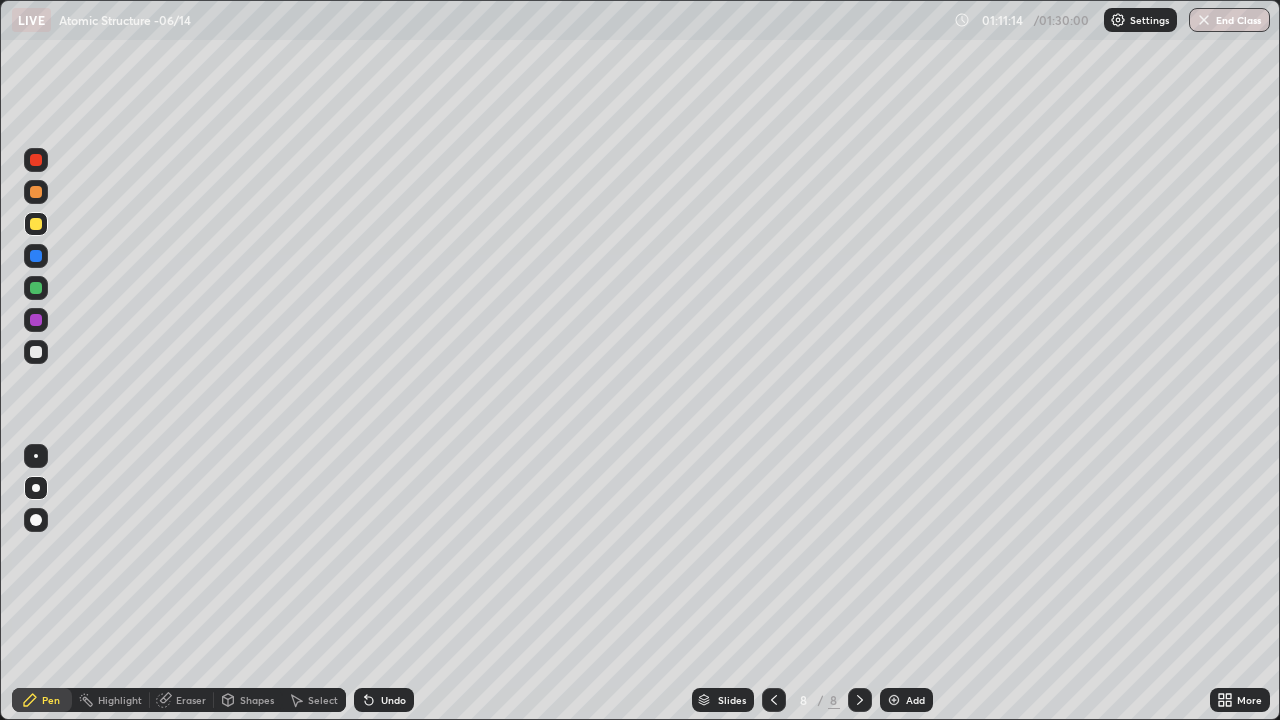 click at bounding box center (36, 352) 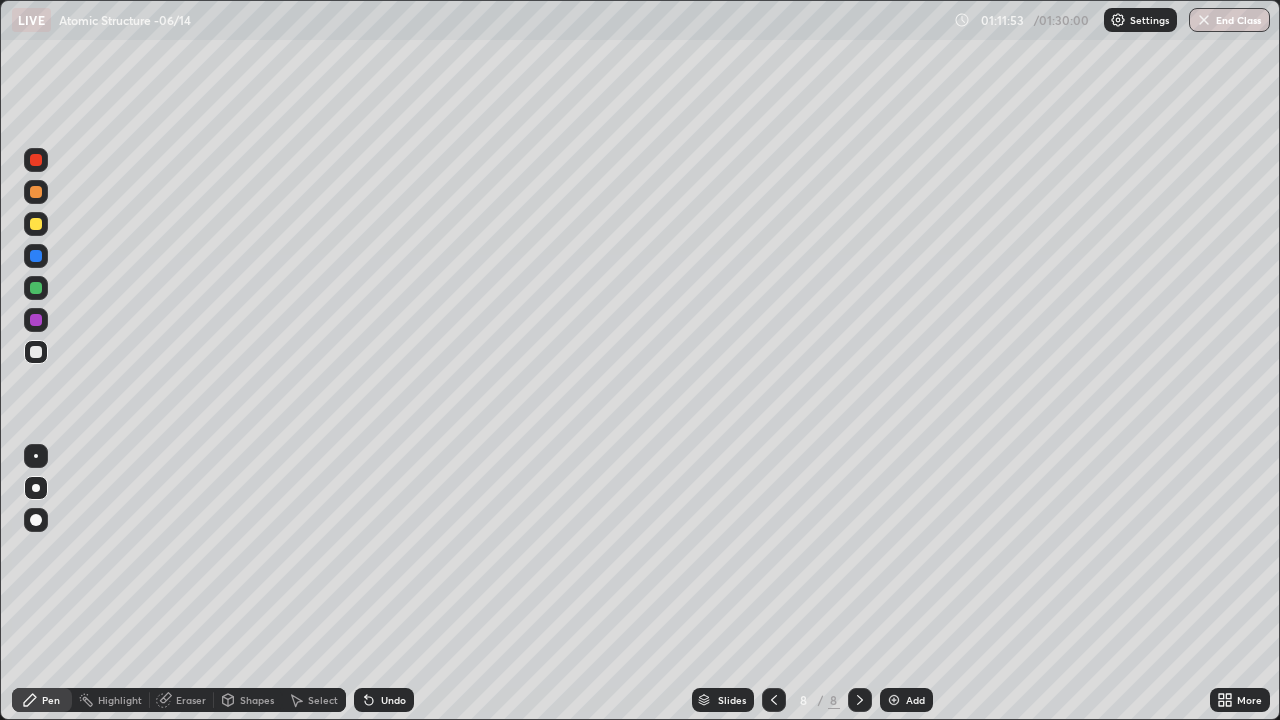 click at bounding box center [36, 256] 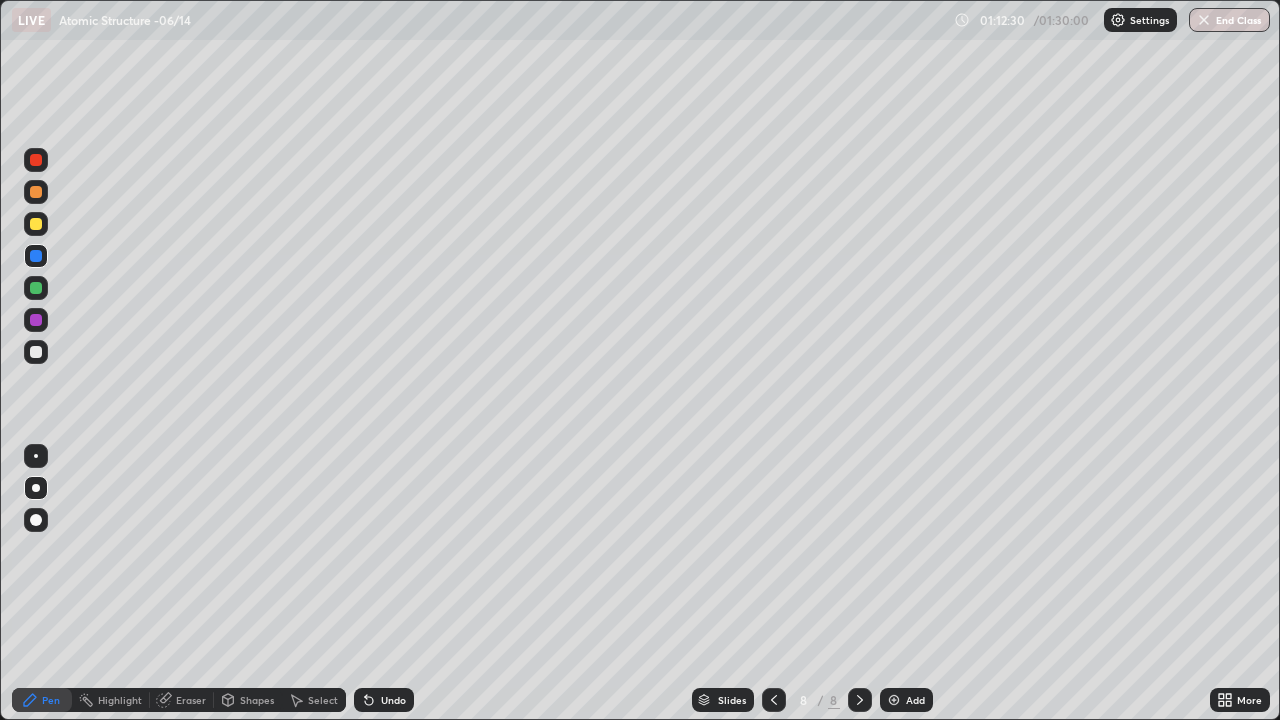 click at bounding box center [36, 224] 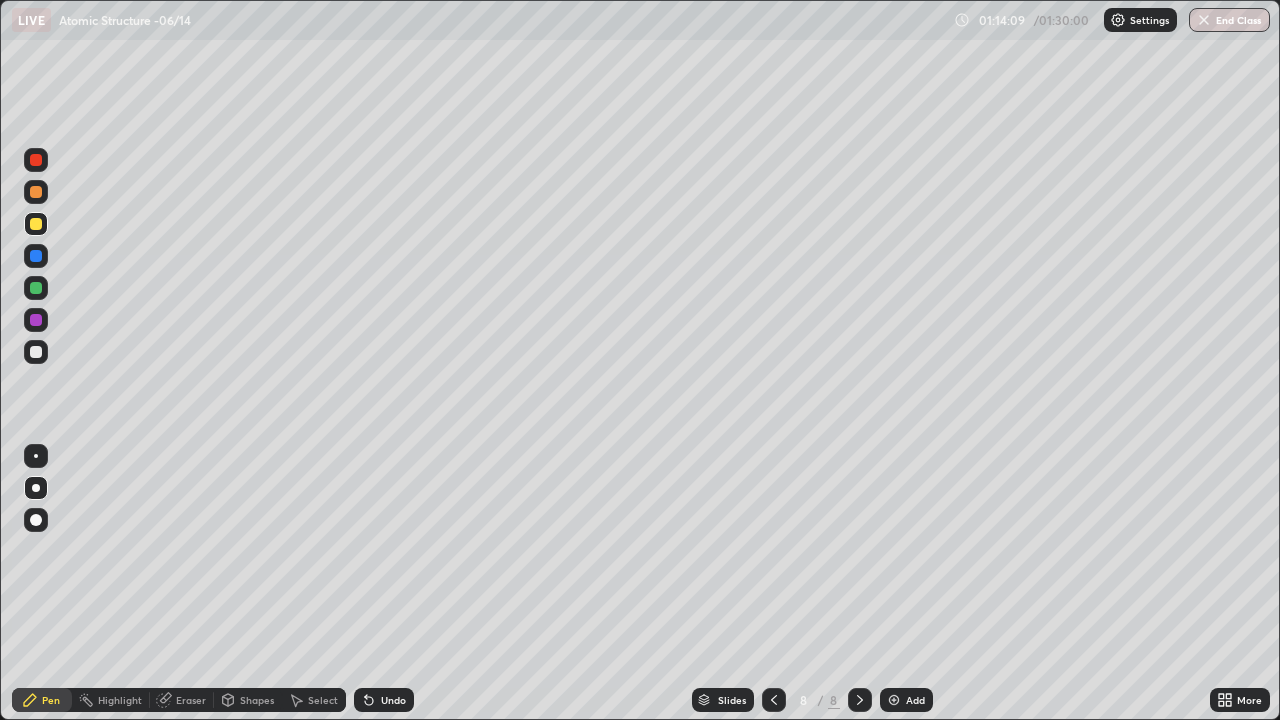 click on "Add" at bounding box center (915, 700) 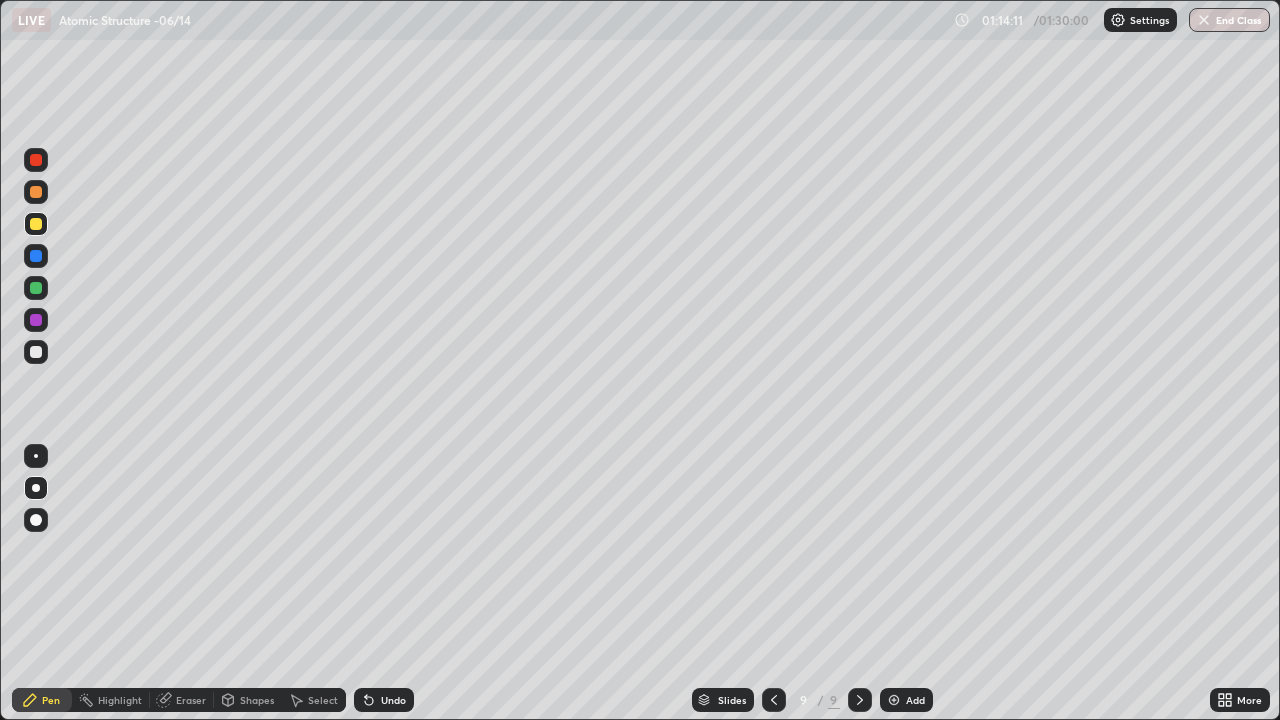 click at bounding box center [36, 352] 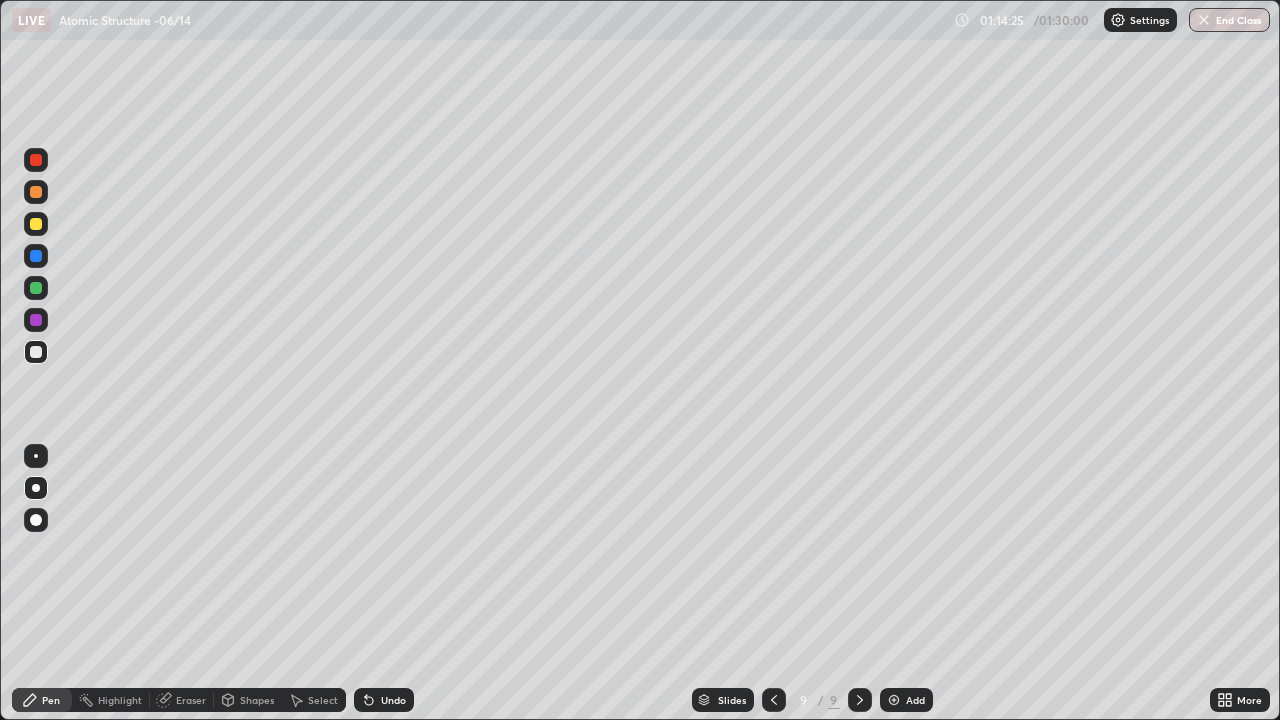 click at bounding box center (36, 224) 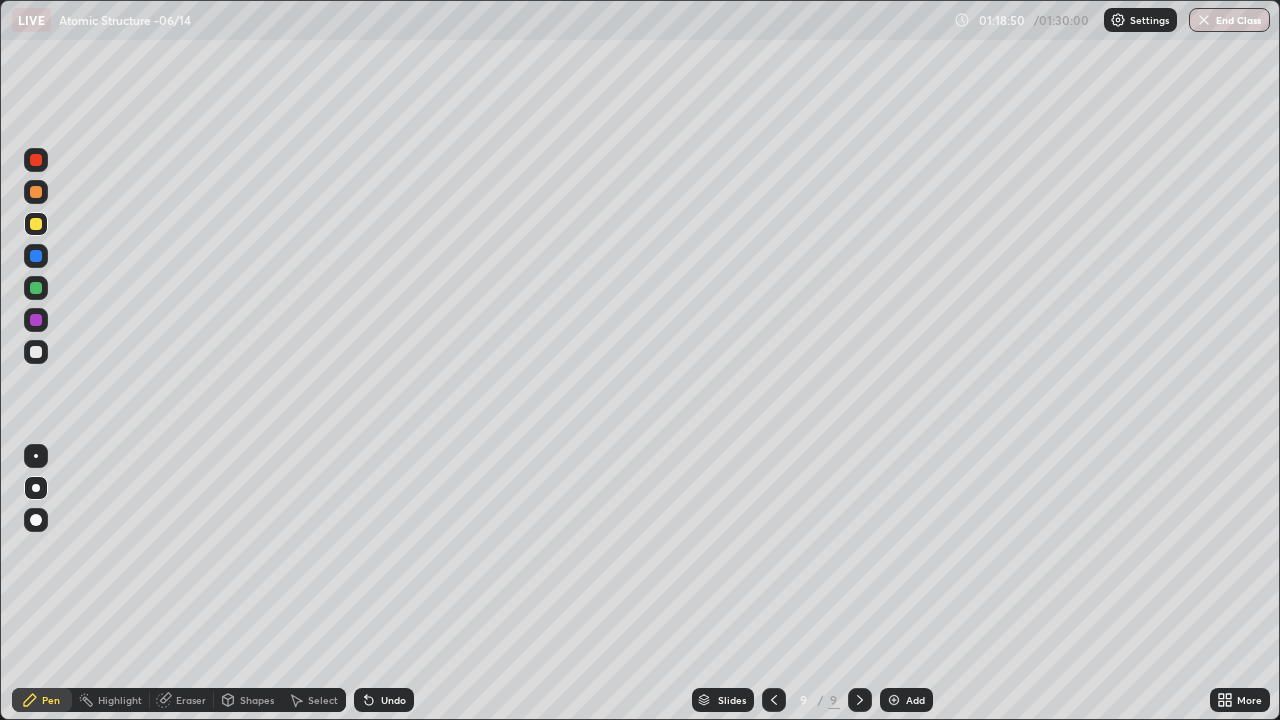 click at bounding box center [36, 288] 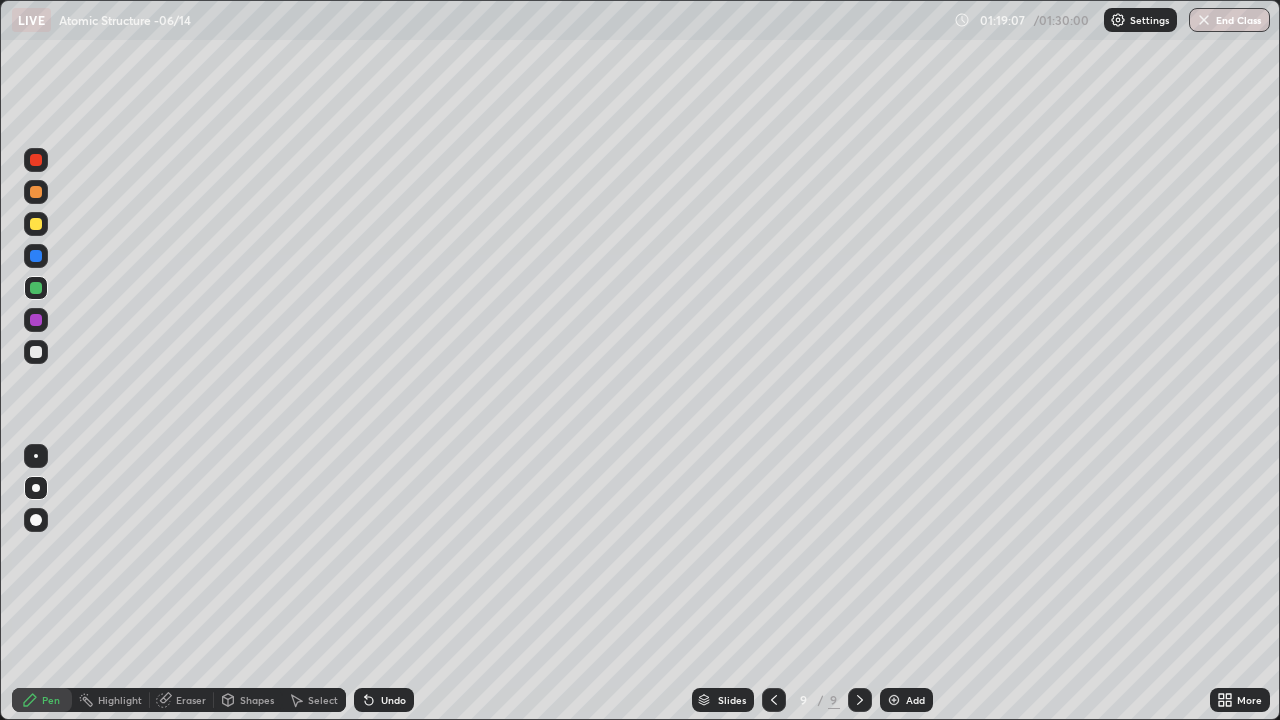 click at bounding box center (36, 352) 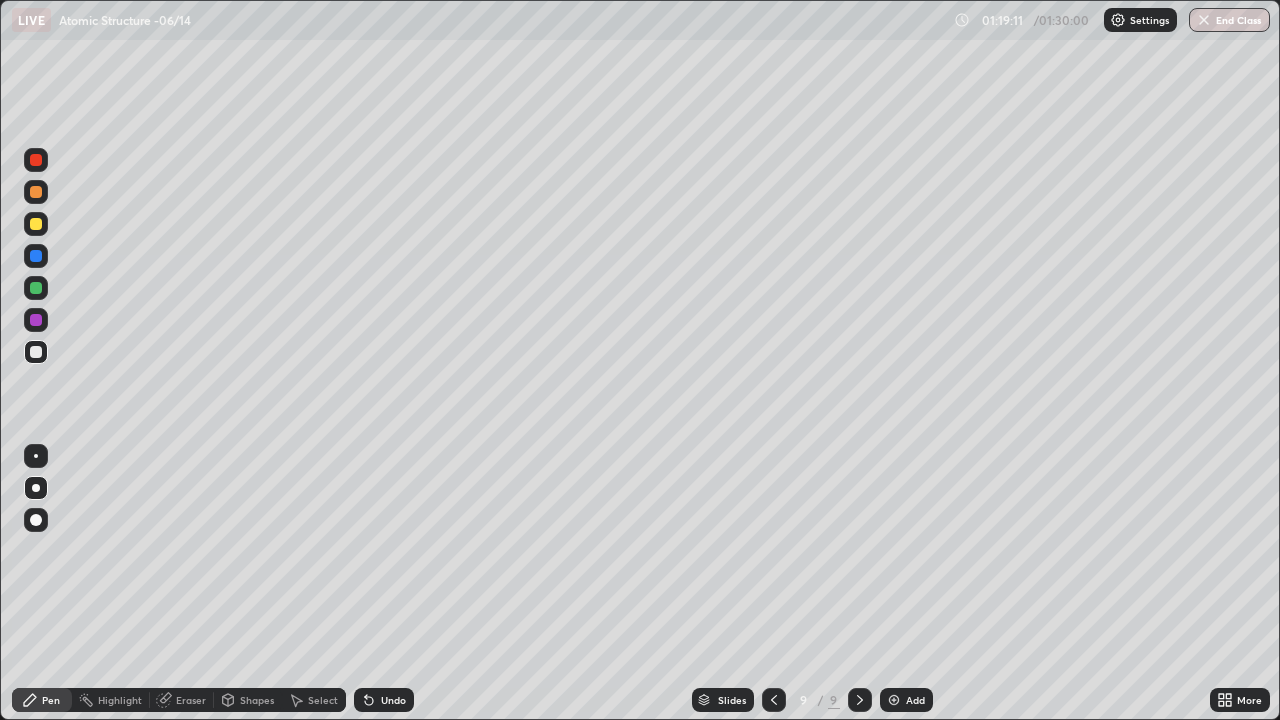 click at bounding box center [36, 256] 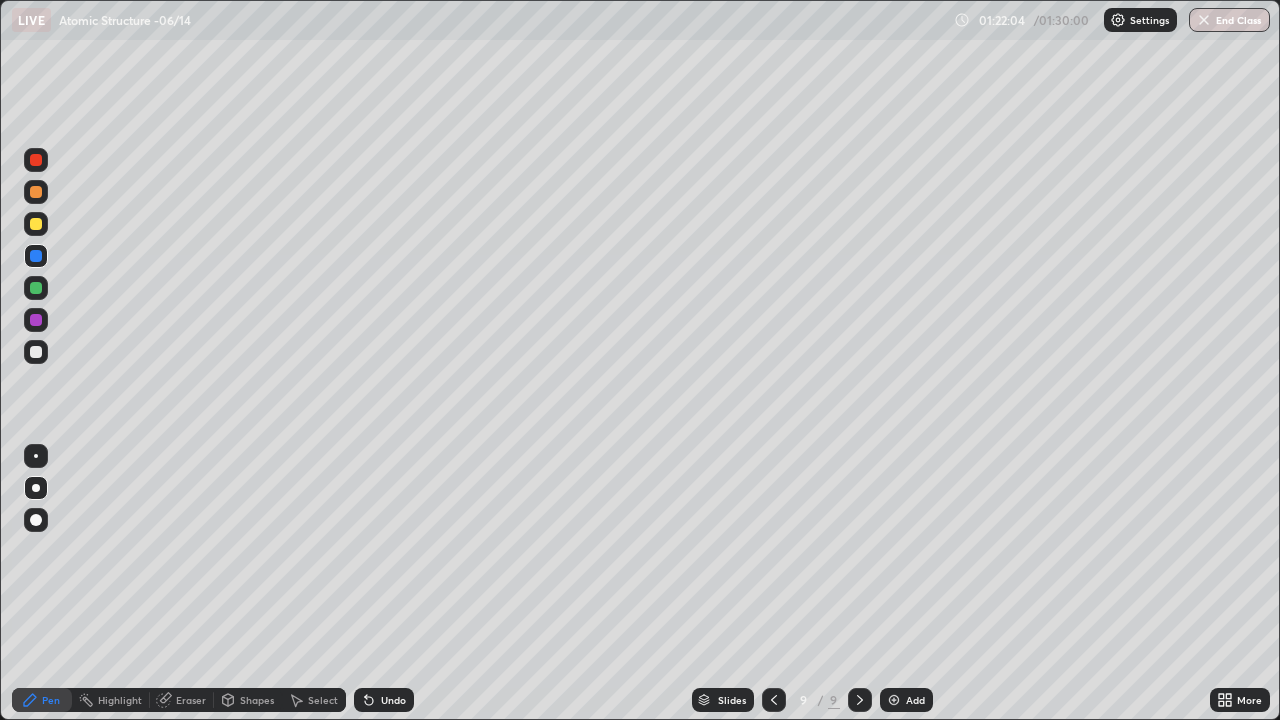 click on "End Class" at bounding box center [1229, 20] 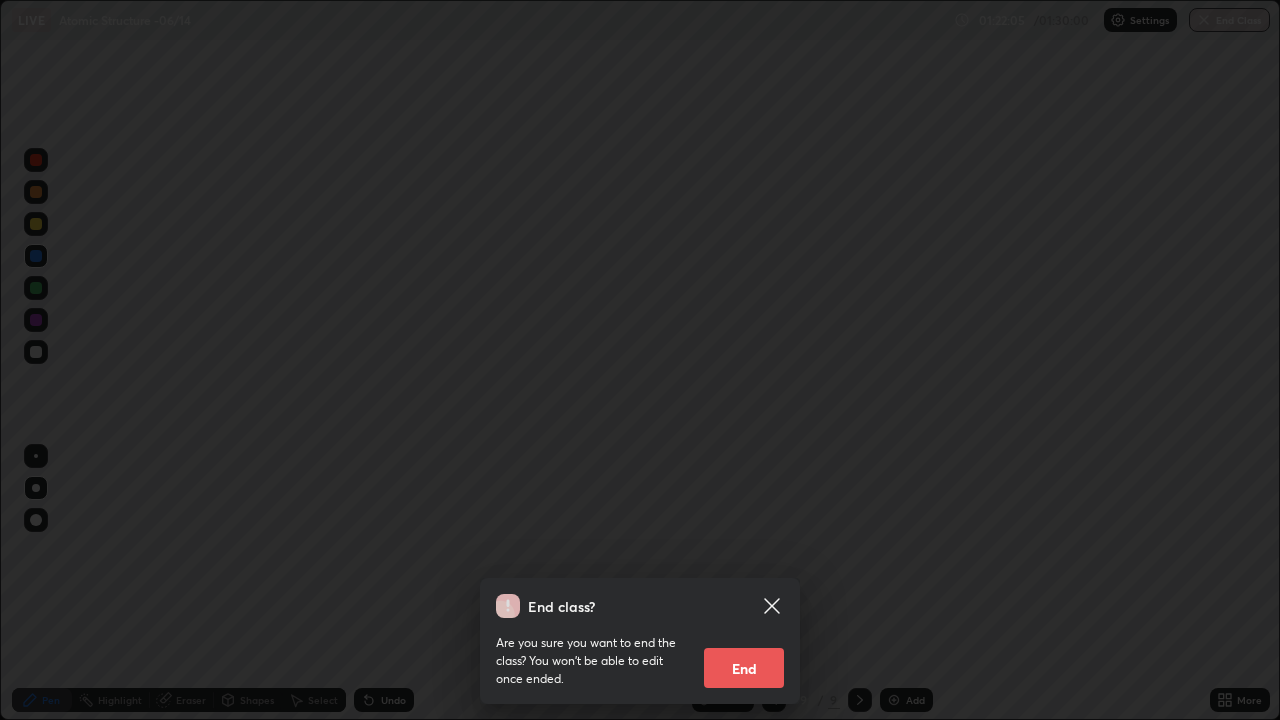 click on "End" at bounding box center [744, 668] 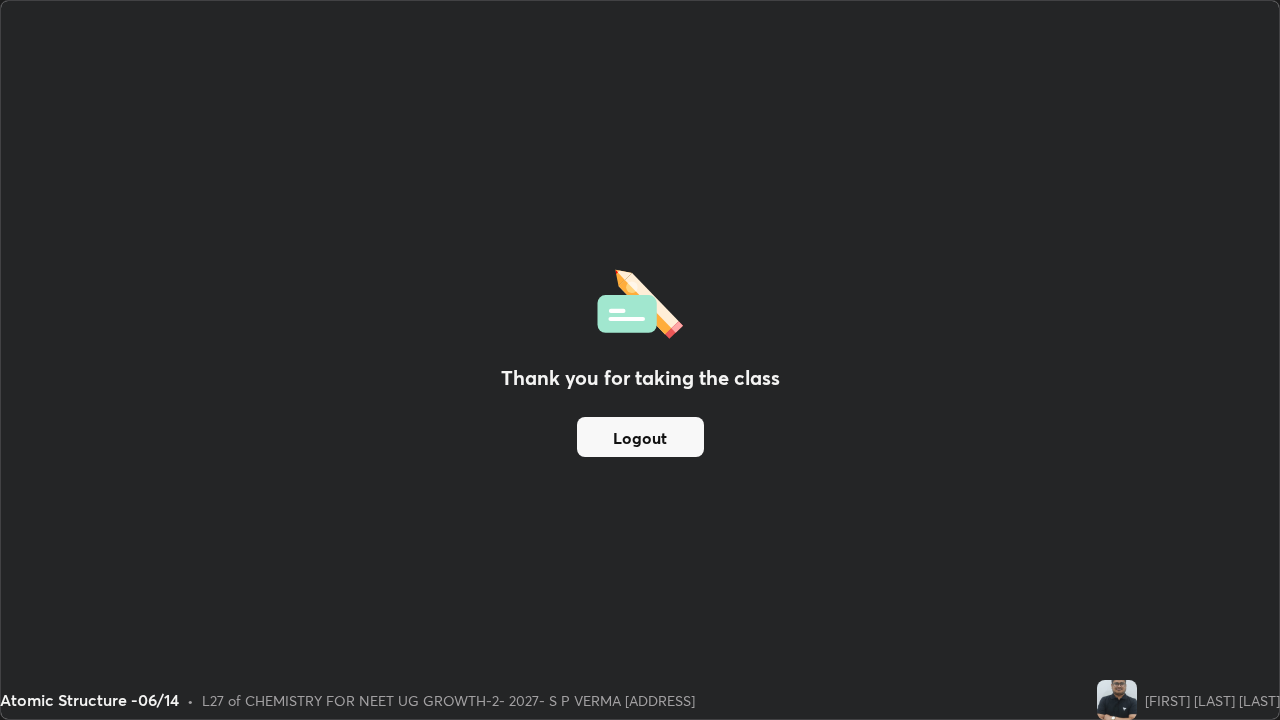 click on "Logout" at bounding box center (640, 437) 